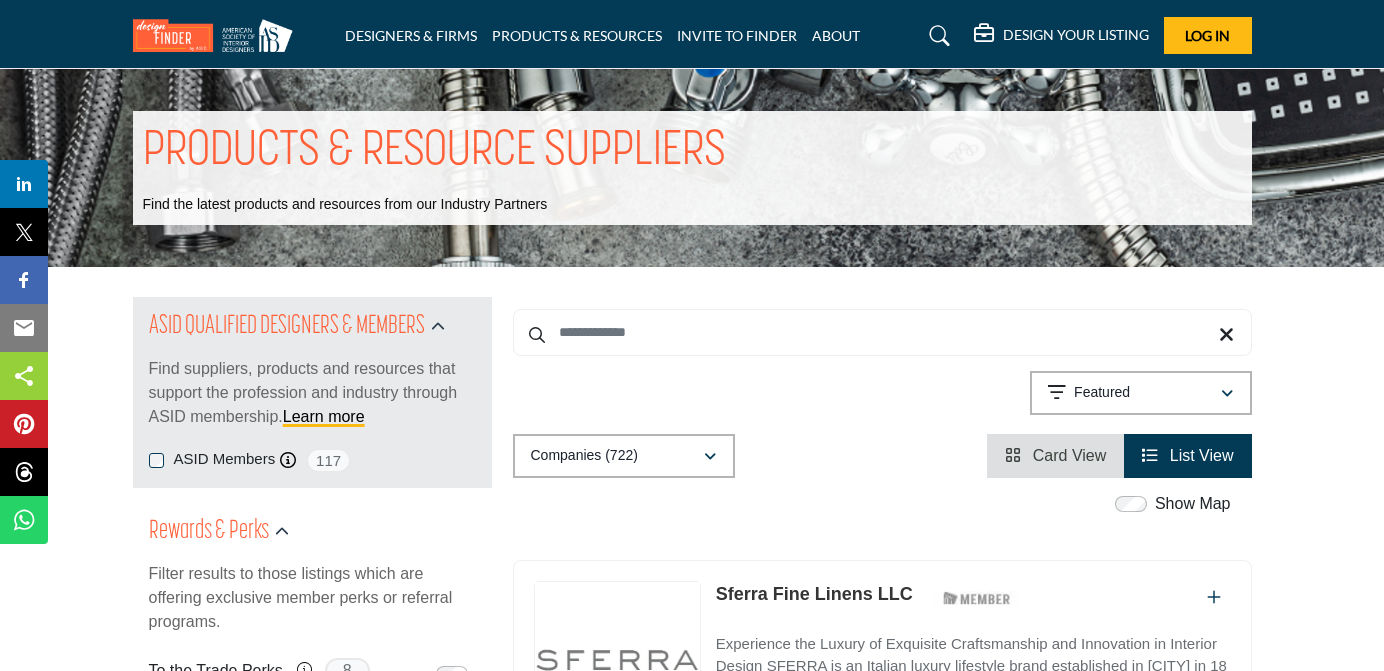 scroll, scrollTop: 0, scrollLeft: 0, axis: both 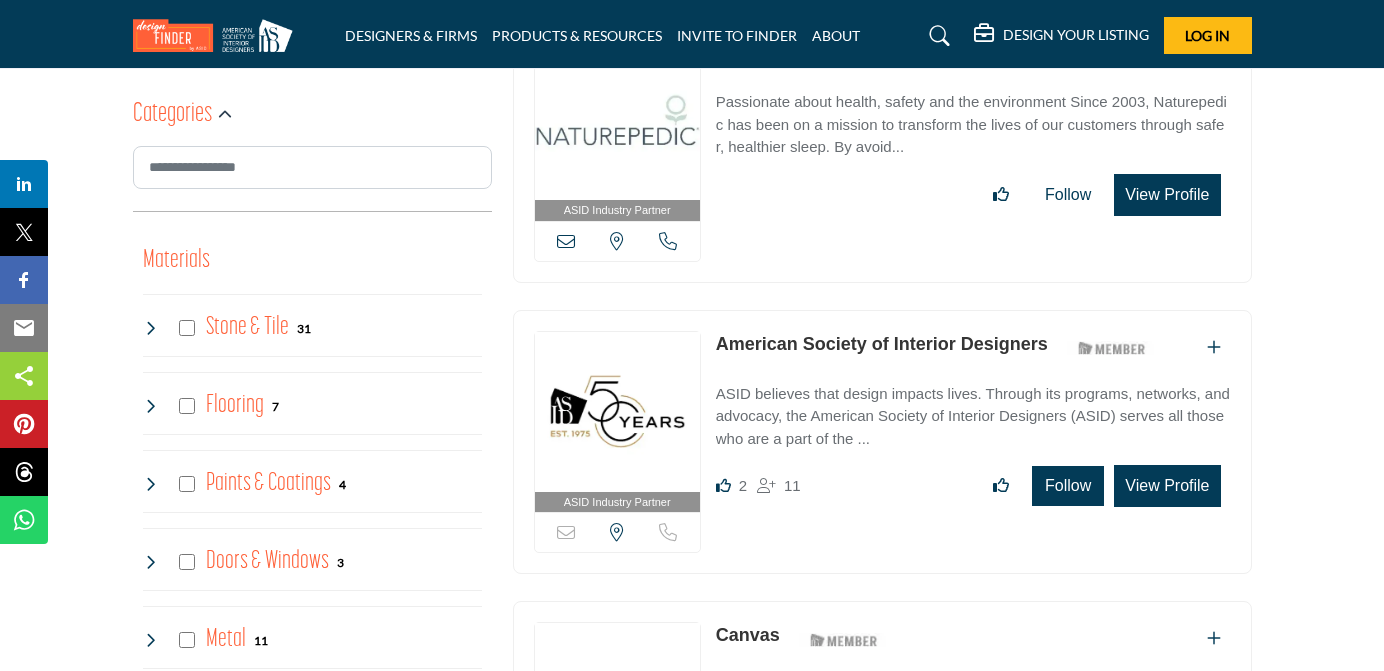 click on "Follow" at bounding box center [1068, 486] 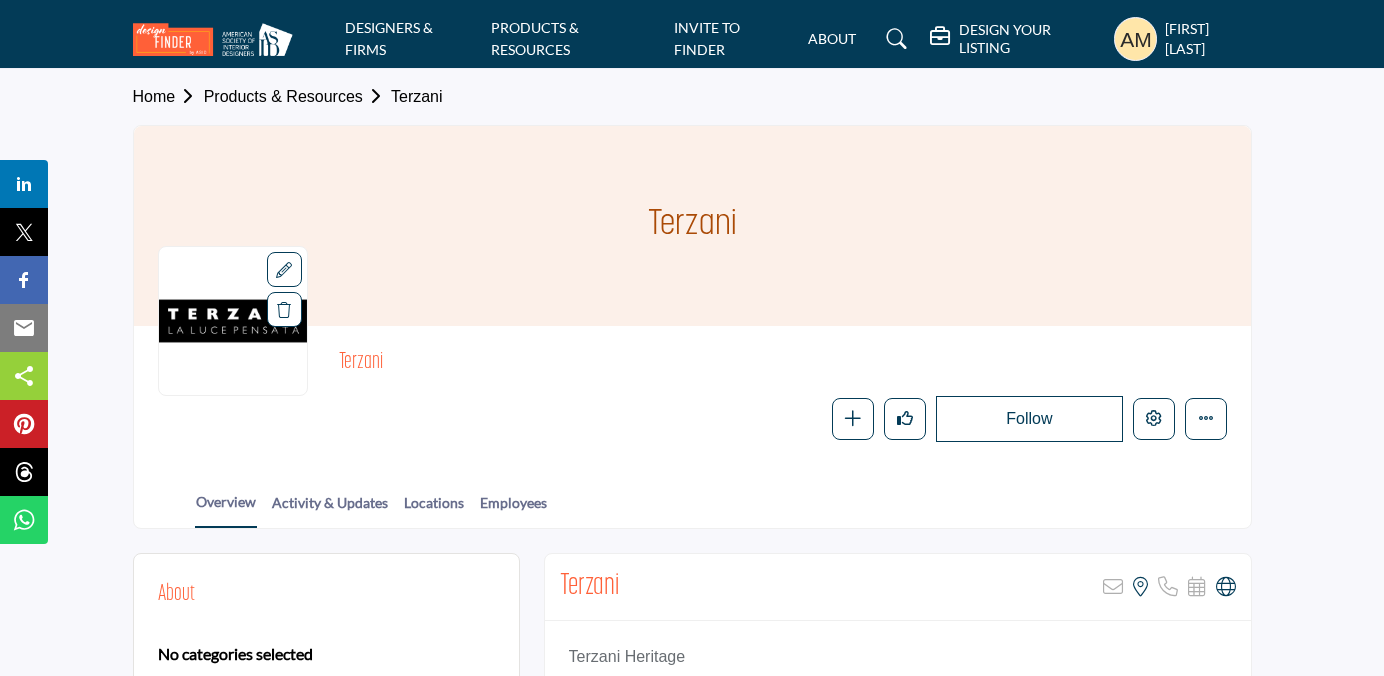 scroll, scrollTop: 0, scrollLeft: 0, axis: both 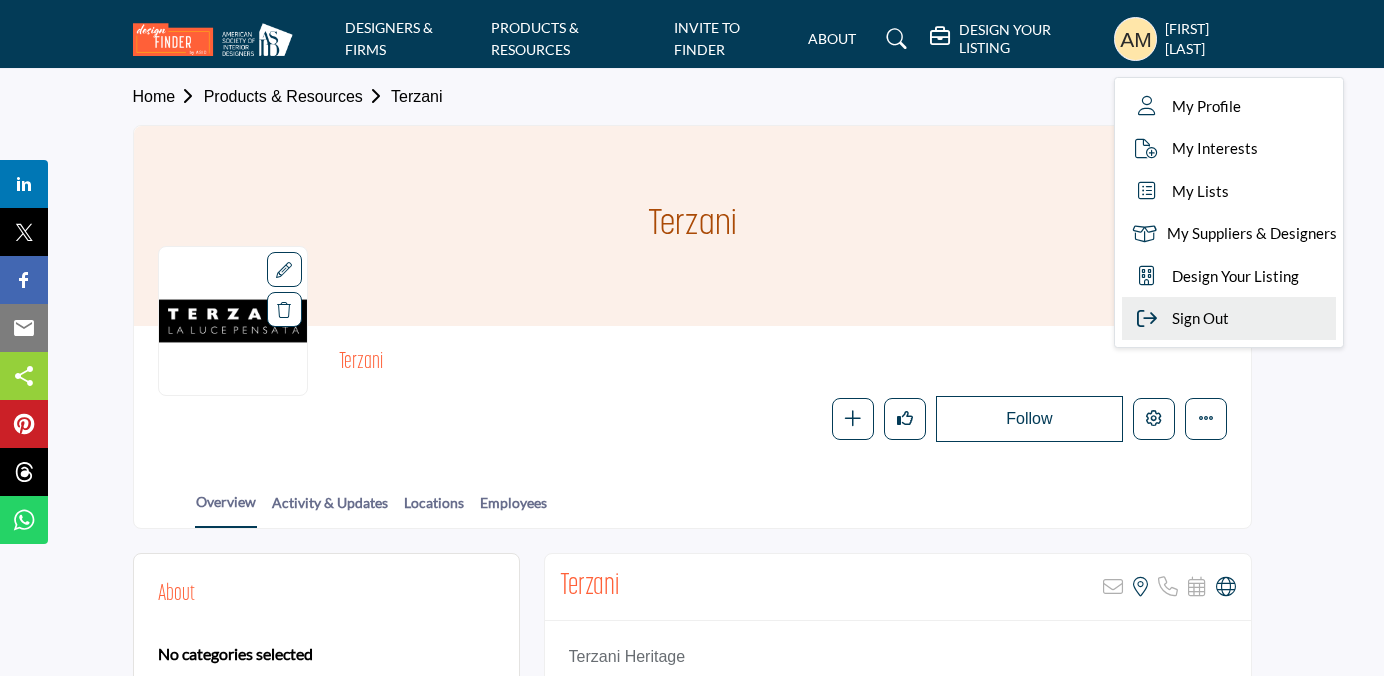 click on "Sign Out" at bounding box center [1200, 318] 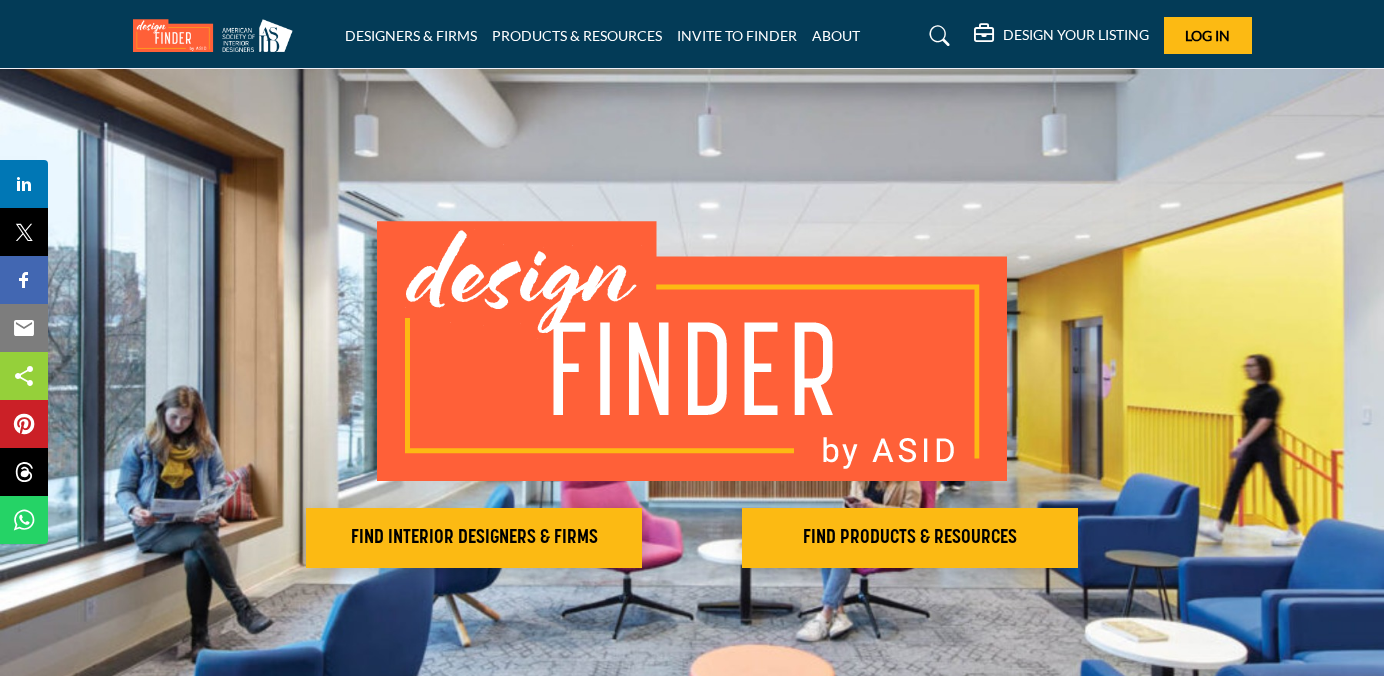 scroll, scrollTop: 0, scrollLeft: 0, axis: both 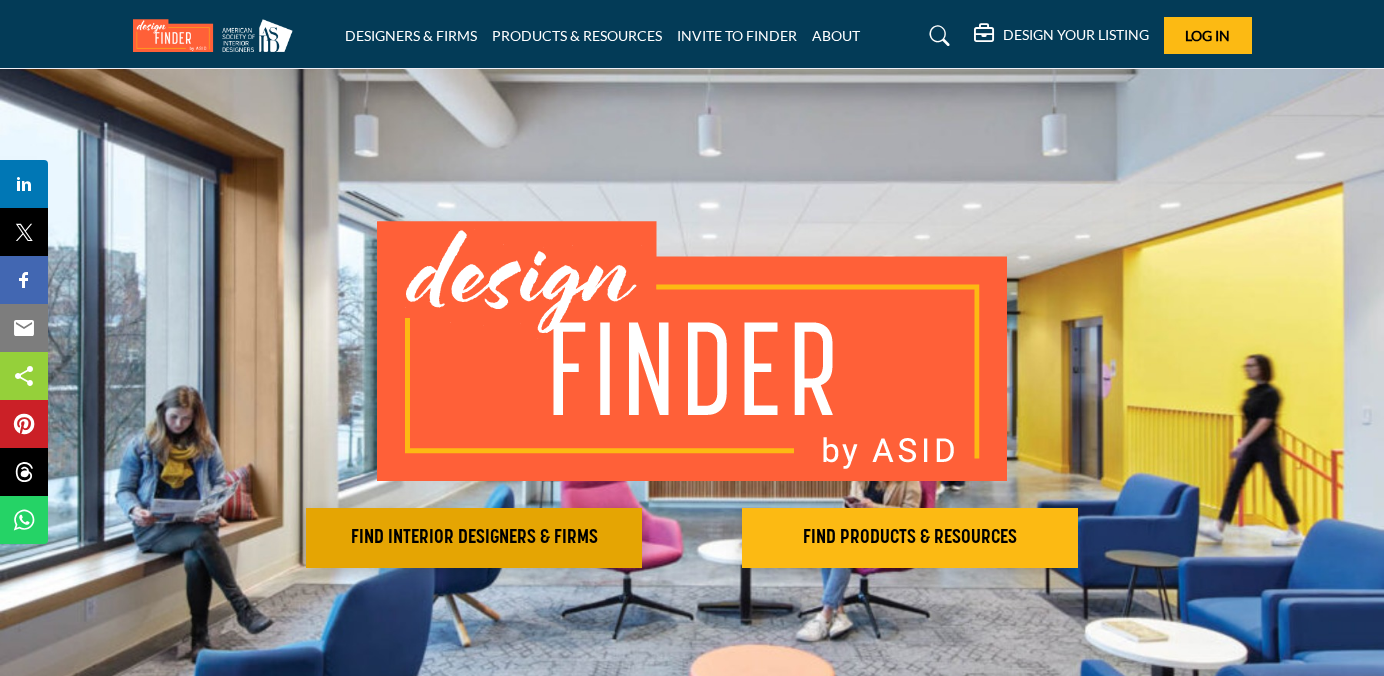 click on "FIND INTERIOR DESIGNERS & FIRMS" at bounding box center [474, 538] 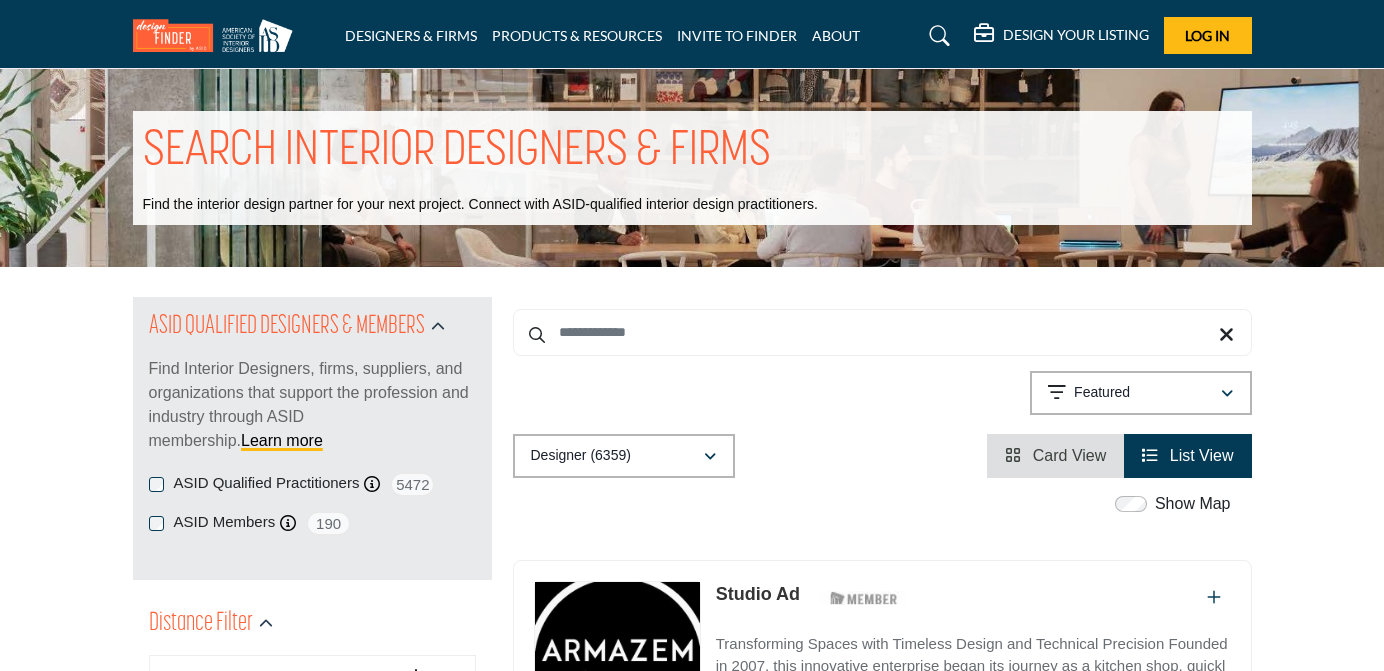 scroll, scrollTop: 0, scrollLeft: 0, axis: both 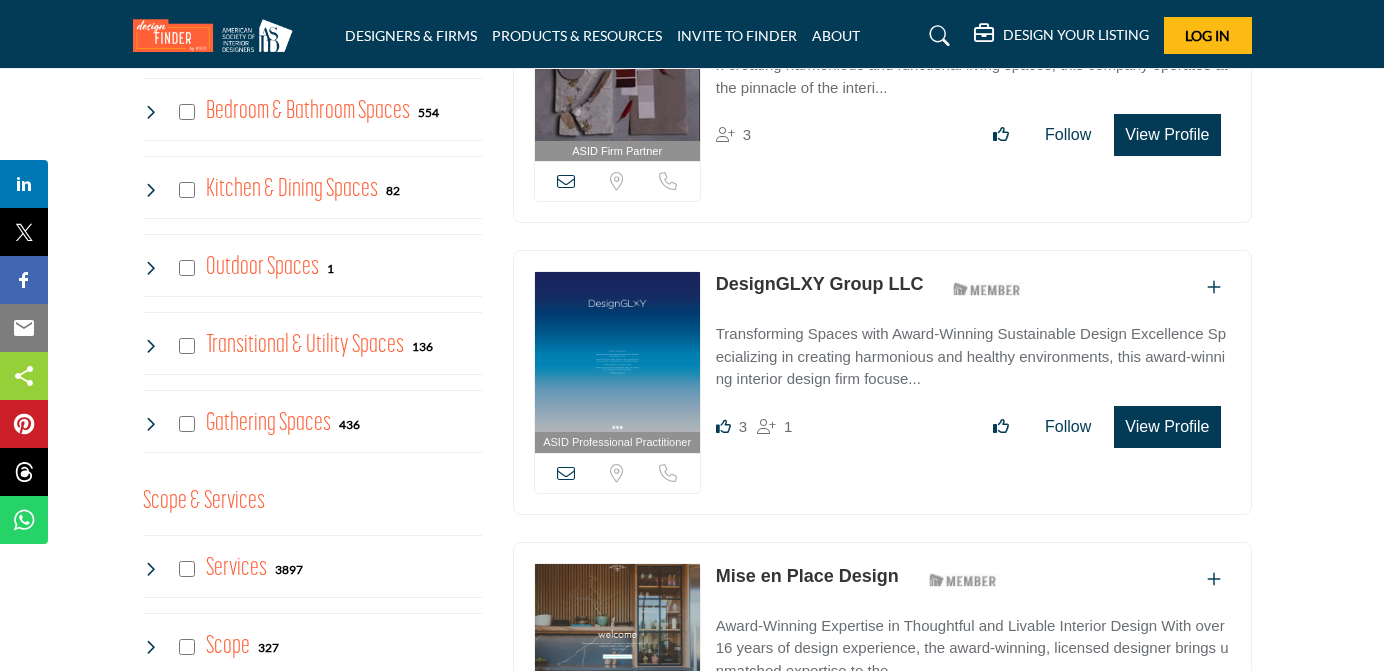 click on "Log In" at bounding box center (1207, 35) 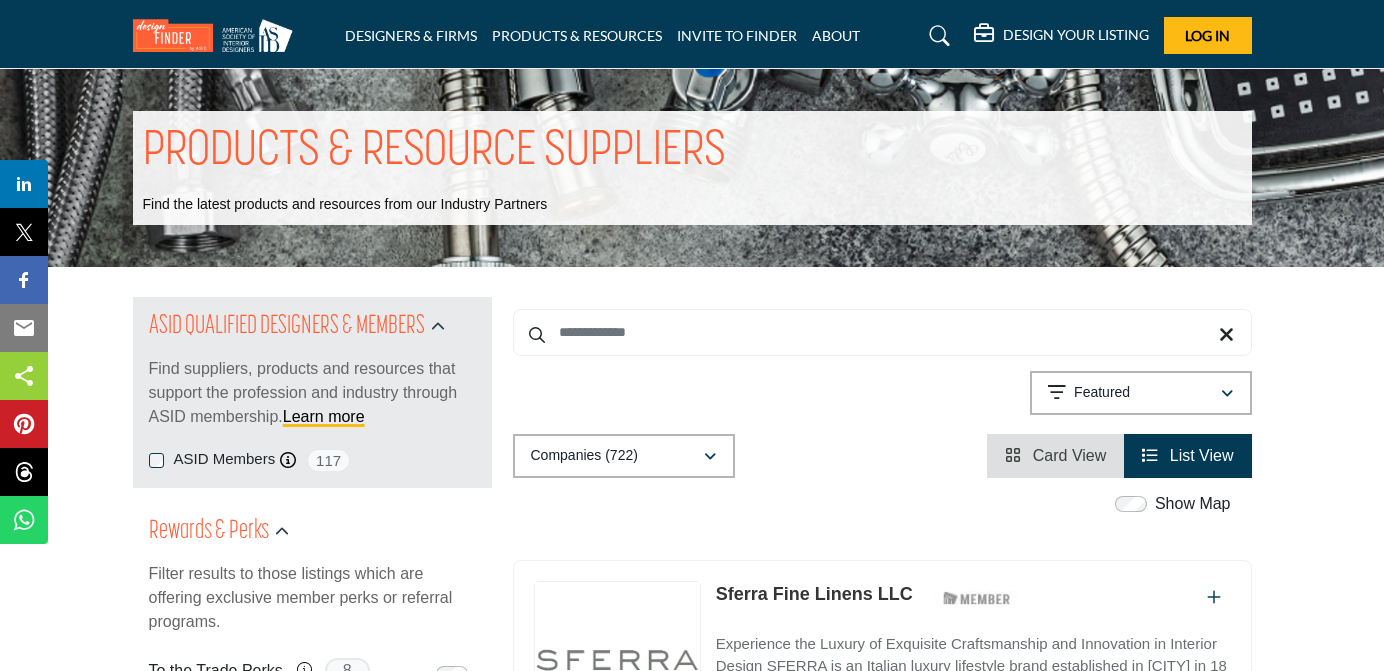 scroll, scrollTop: 0, scrollLeft: 0, axis: both 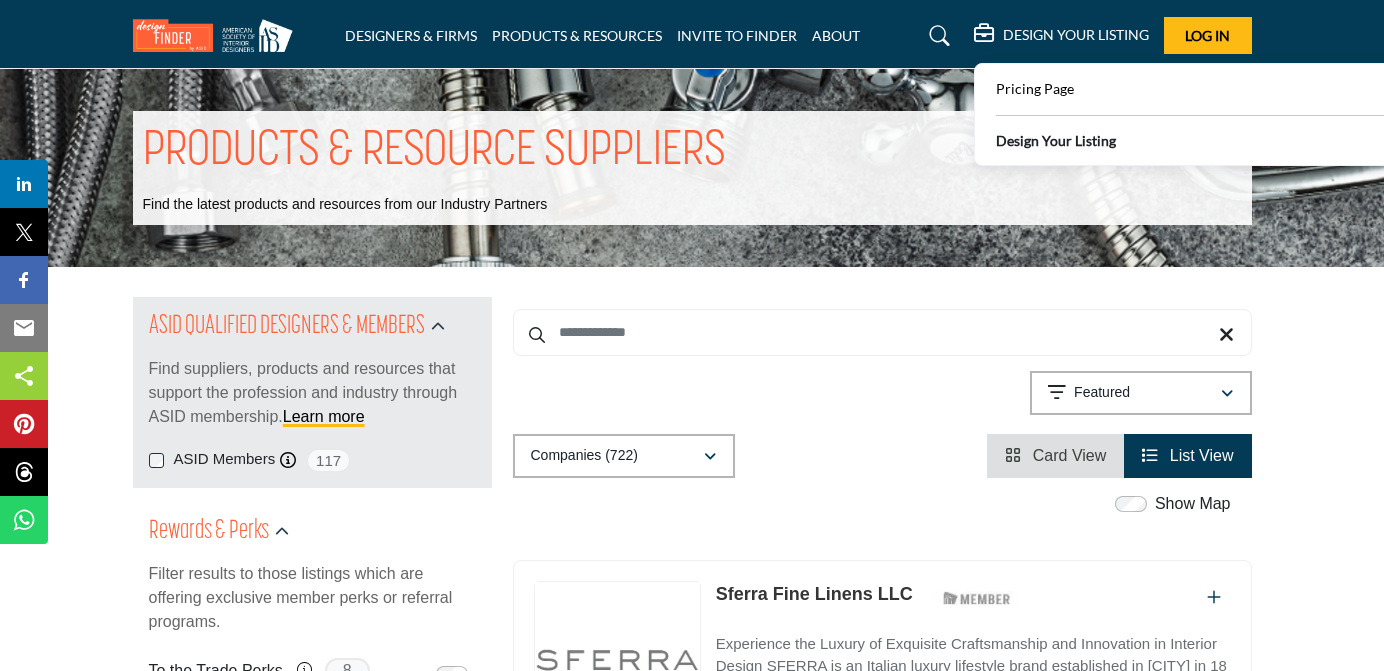click on "Design Your Listing" at bounding box center (1056, 140) 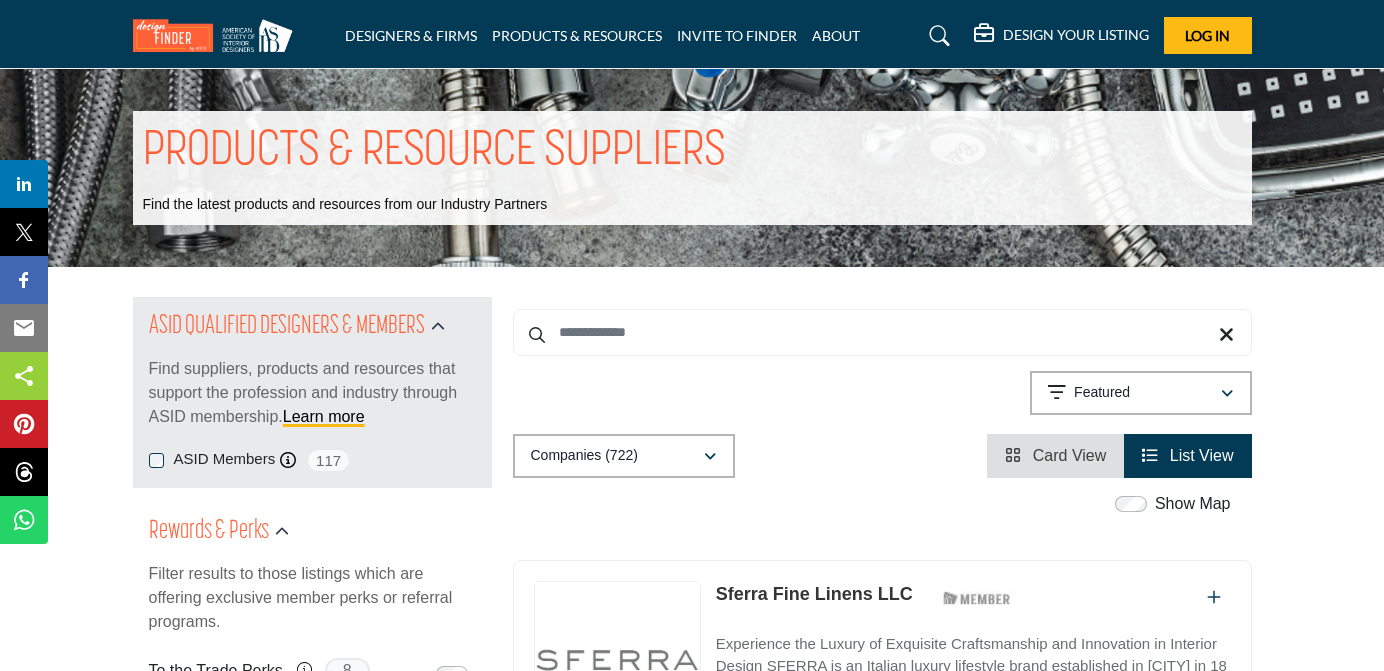 click on "DESIGNERS & FIRMS
PRODUCTS & RESOURCES
INVITE TO FINDER
ABOUT" at bounding box center (692, 35) 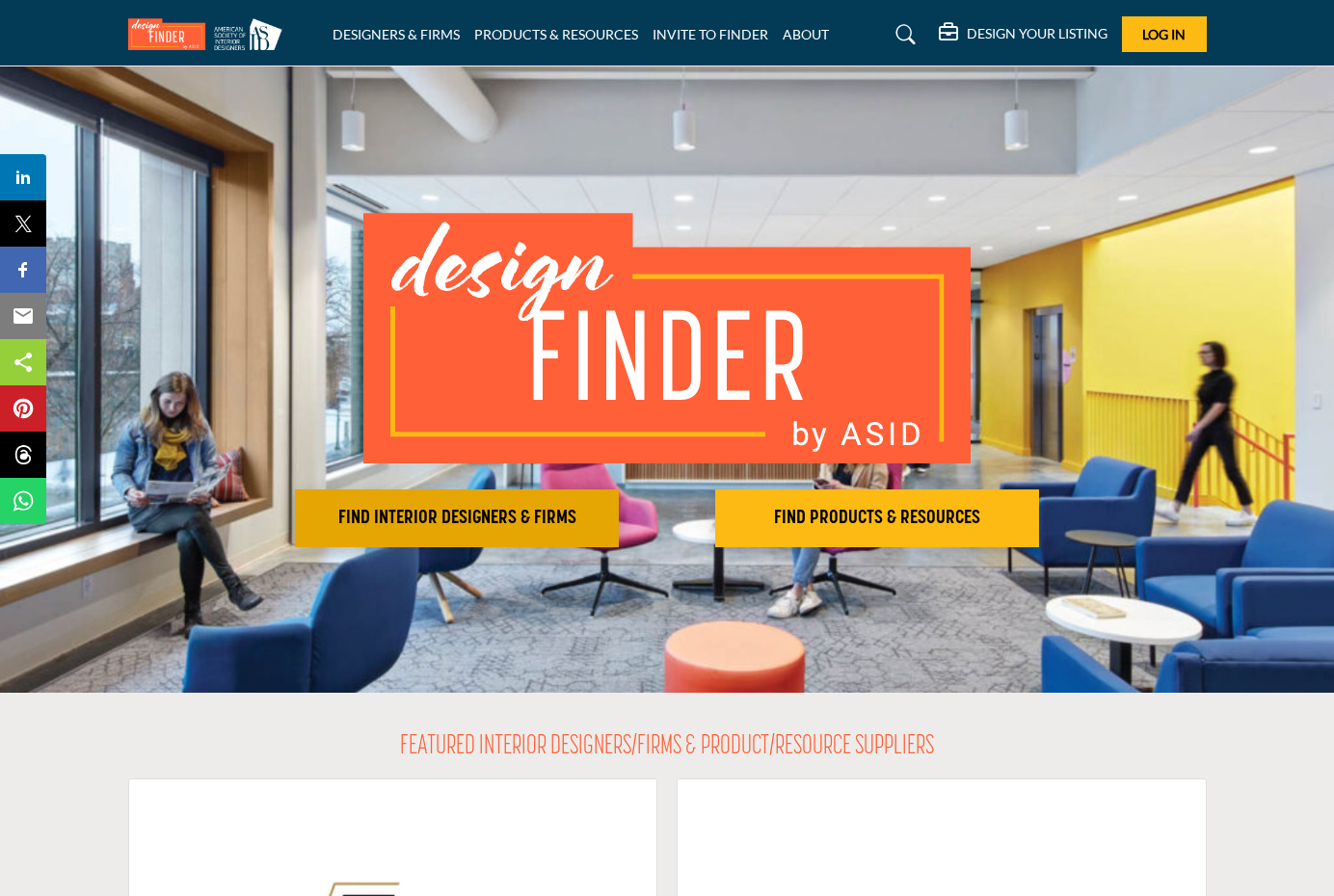 scroll, scrollTop: 0, scrollLeft: 0, axis: both 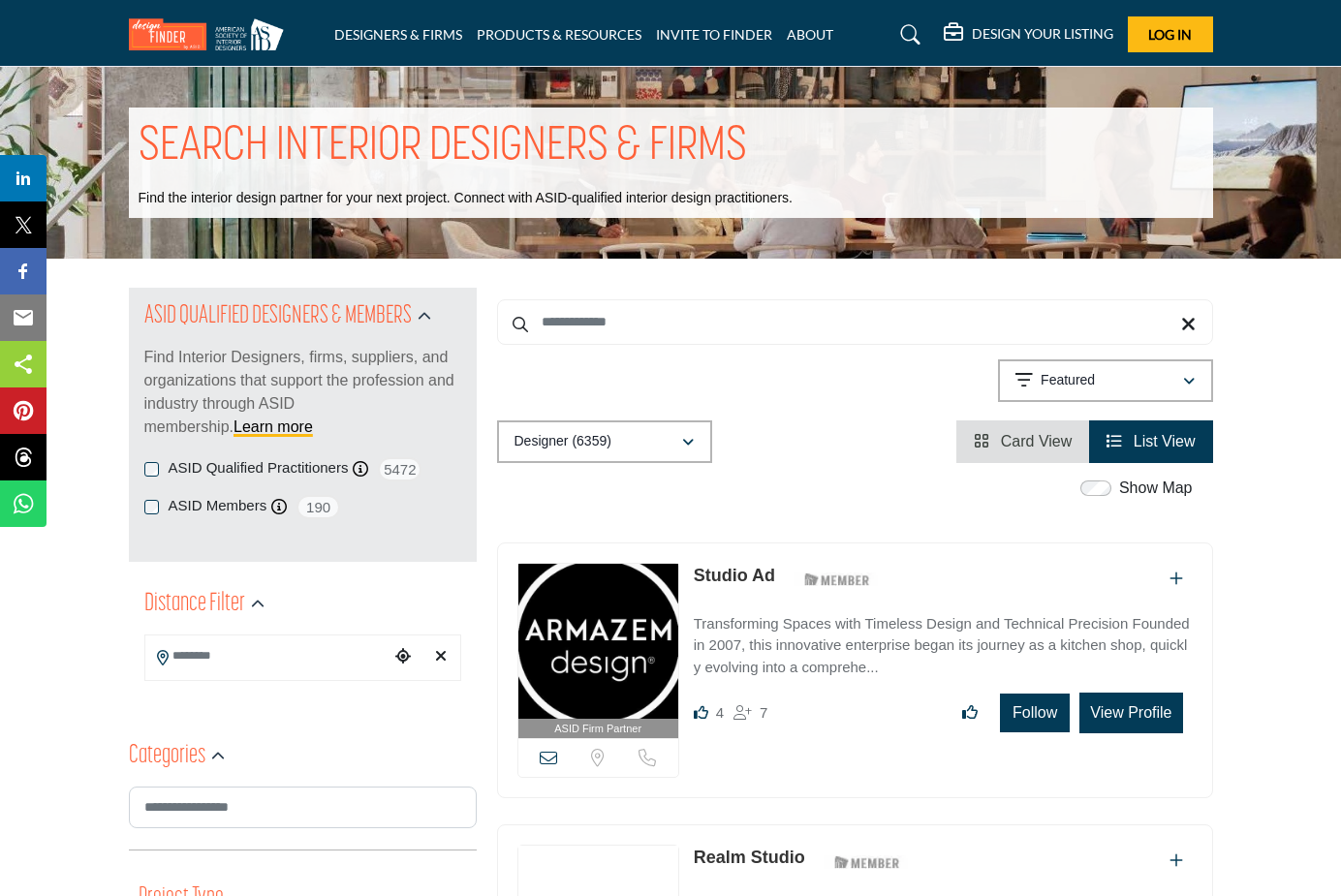 click on "Follow" at bounding box center (1035, 713) 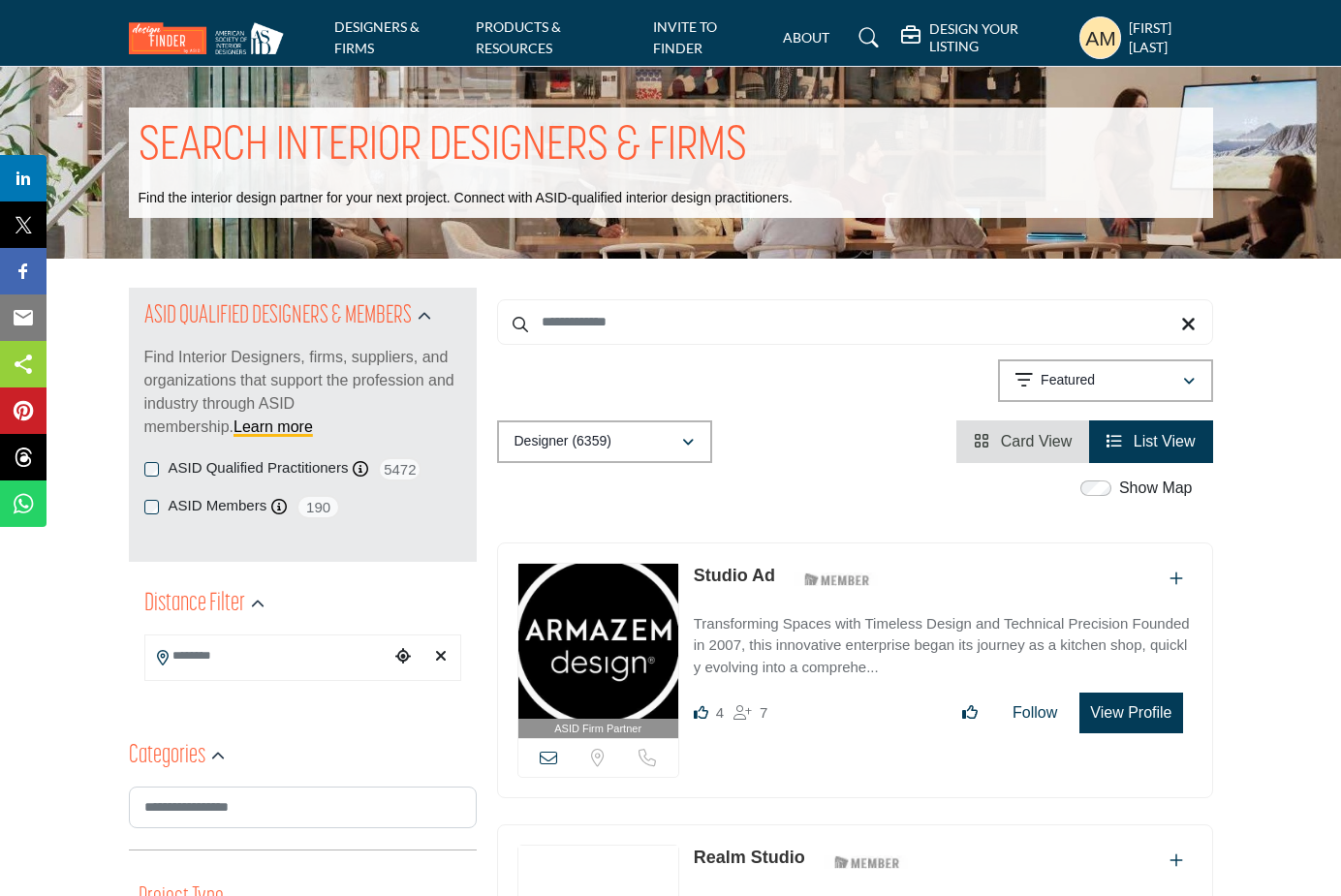 scroll, scrollTop: 0, scrollLeft: 0, axis: both 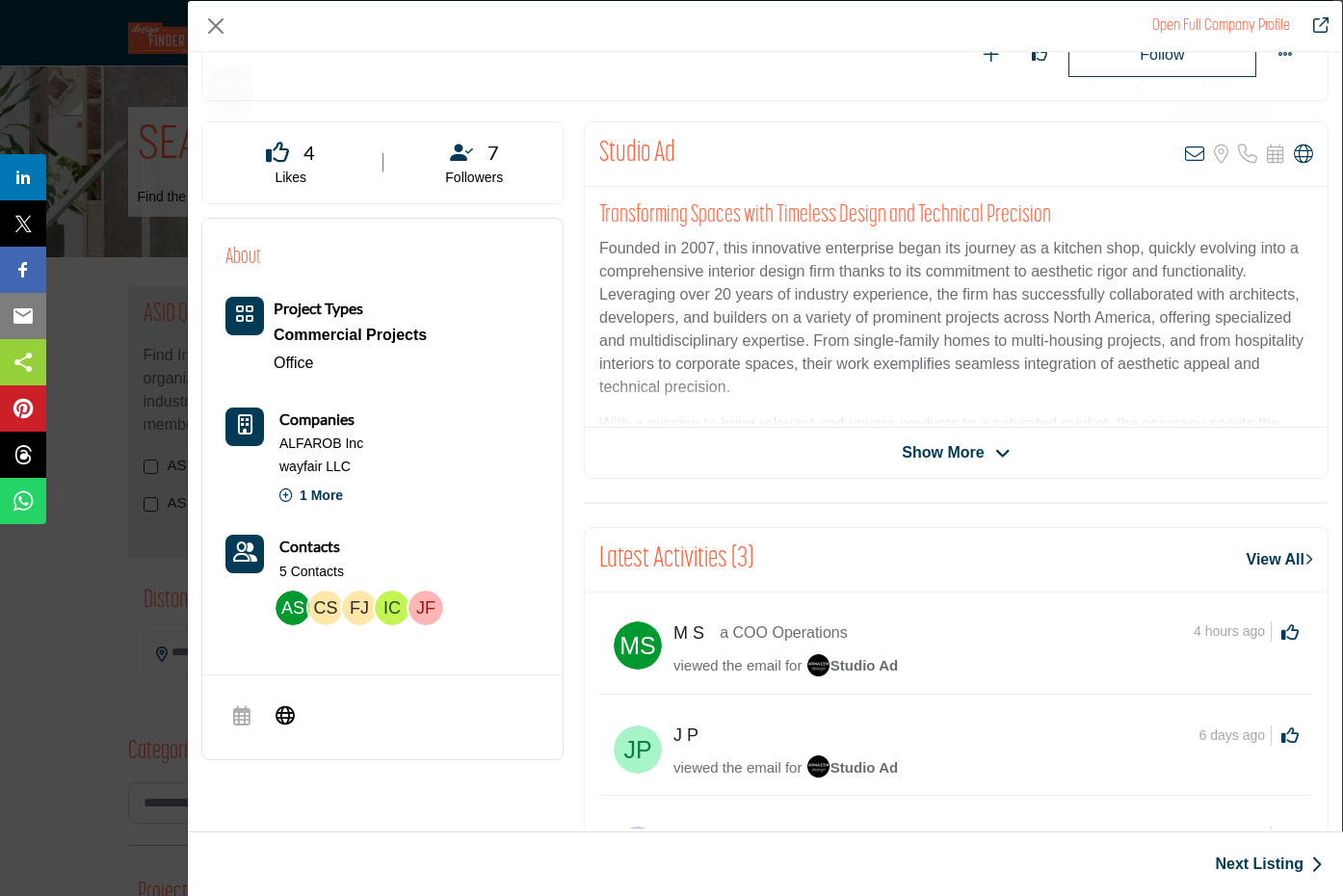 click on "Show More" at bounding box center [942, 453] 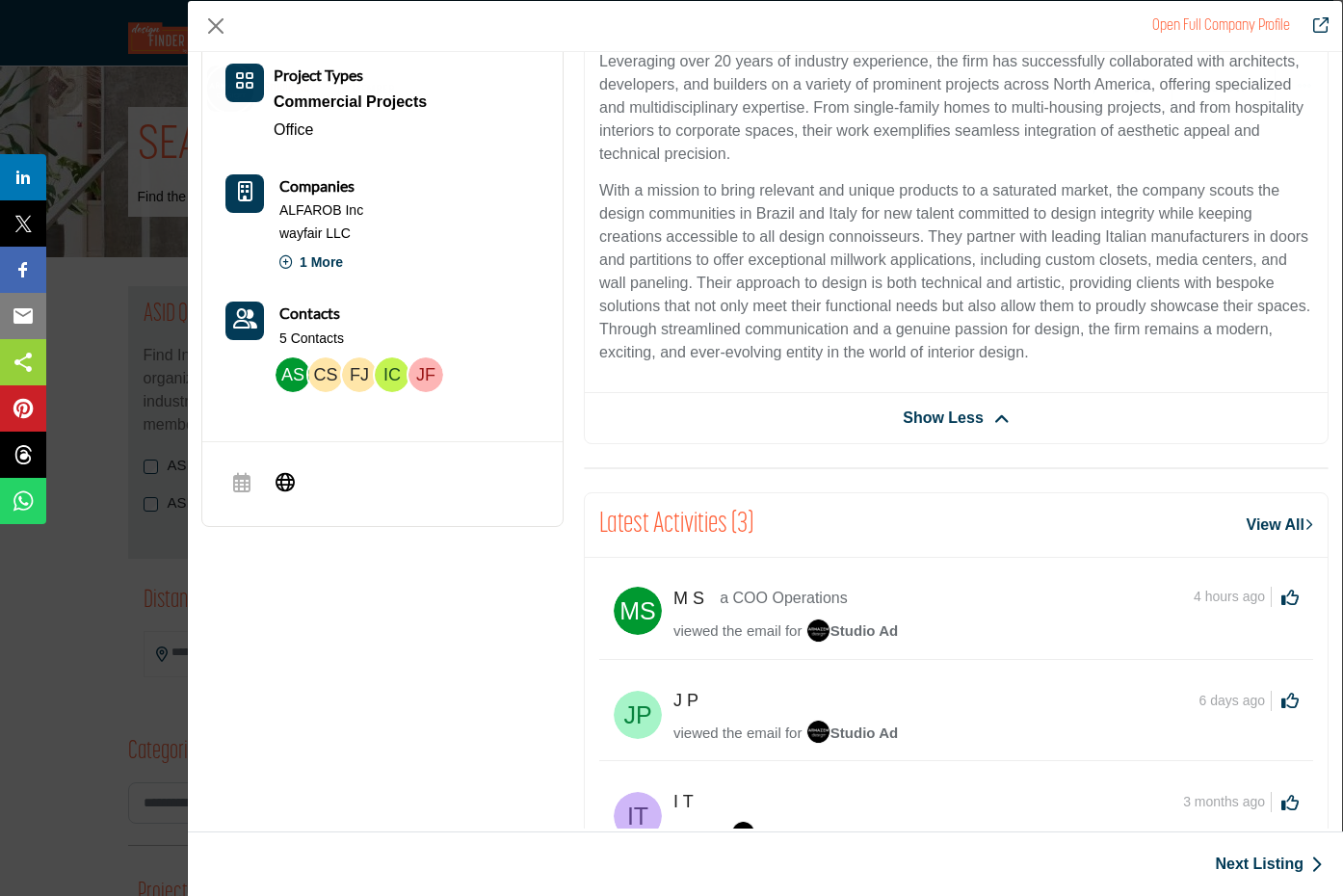 scroll, scrollTop: 658, scrollLeft: 0, axis: vertical 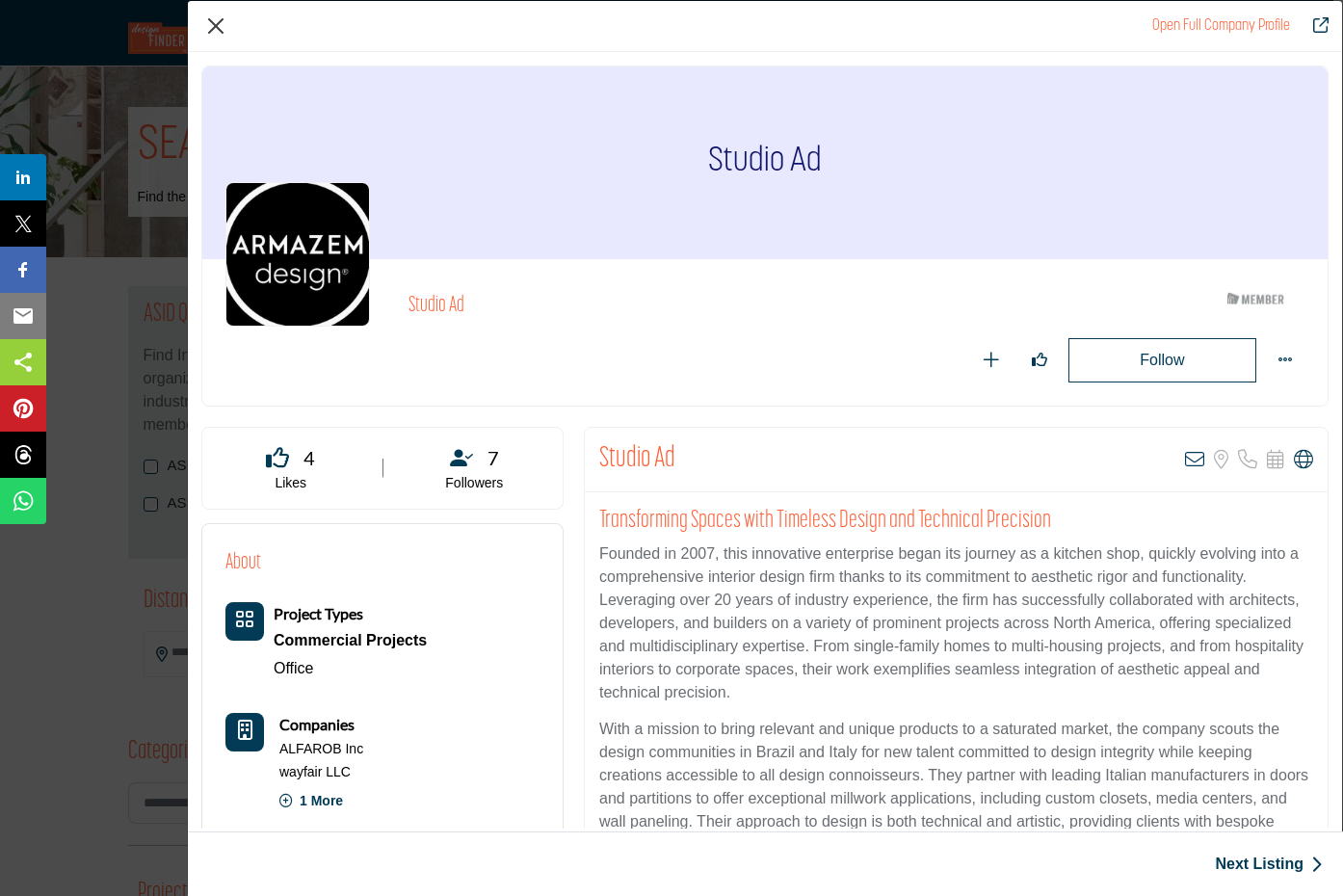 click at bounding box center (216, 26) 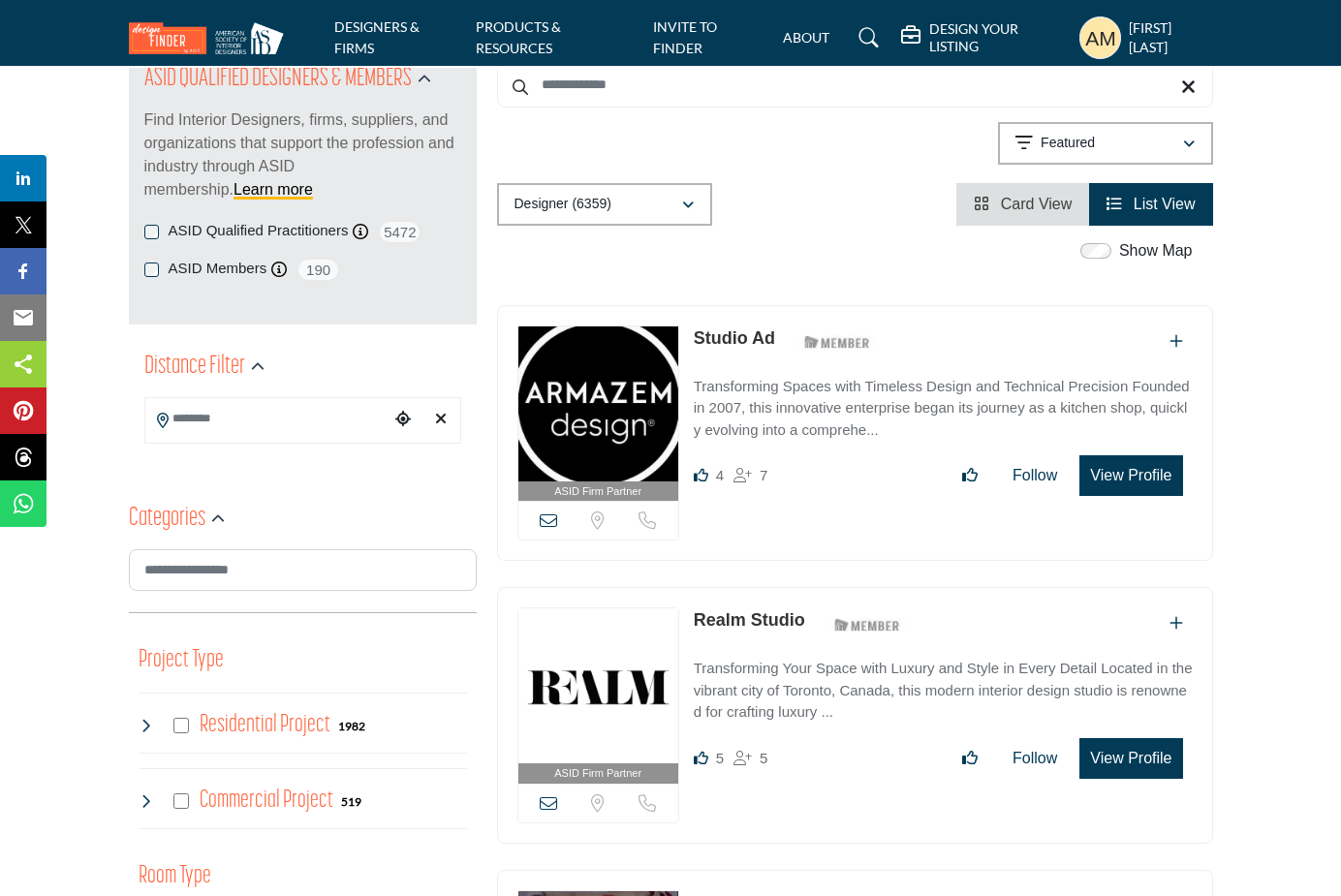 scroll, scrollTop: 241, scrollLeft: 0, axis: vertical 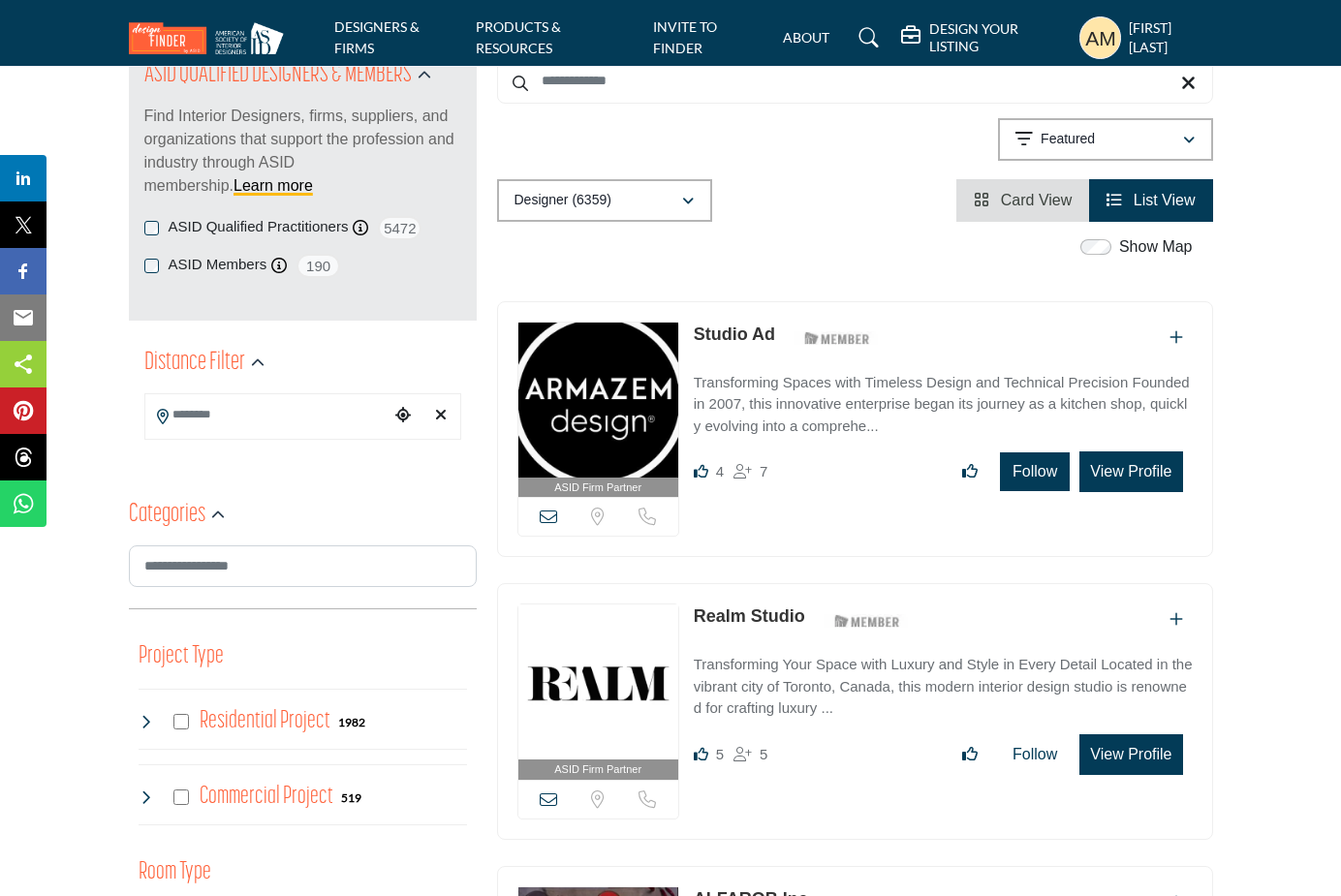 click on "Follow" at bounding box center (1035, 472) 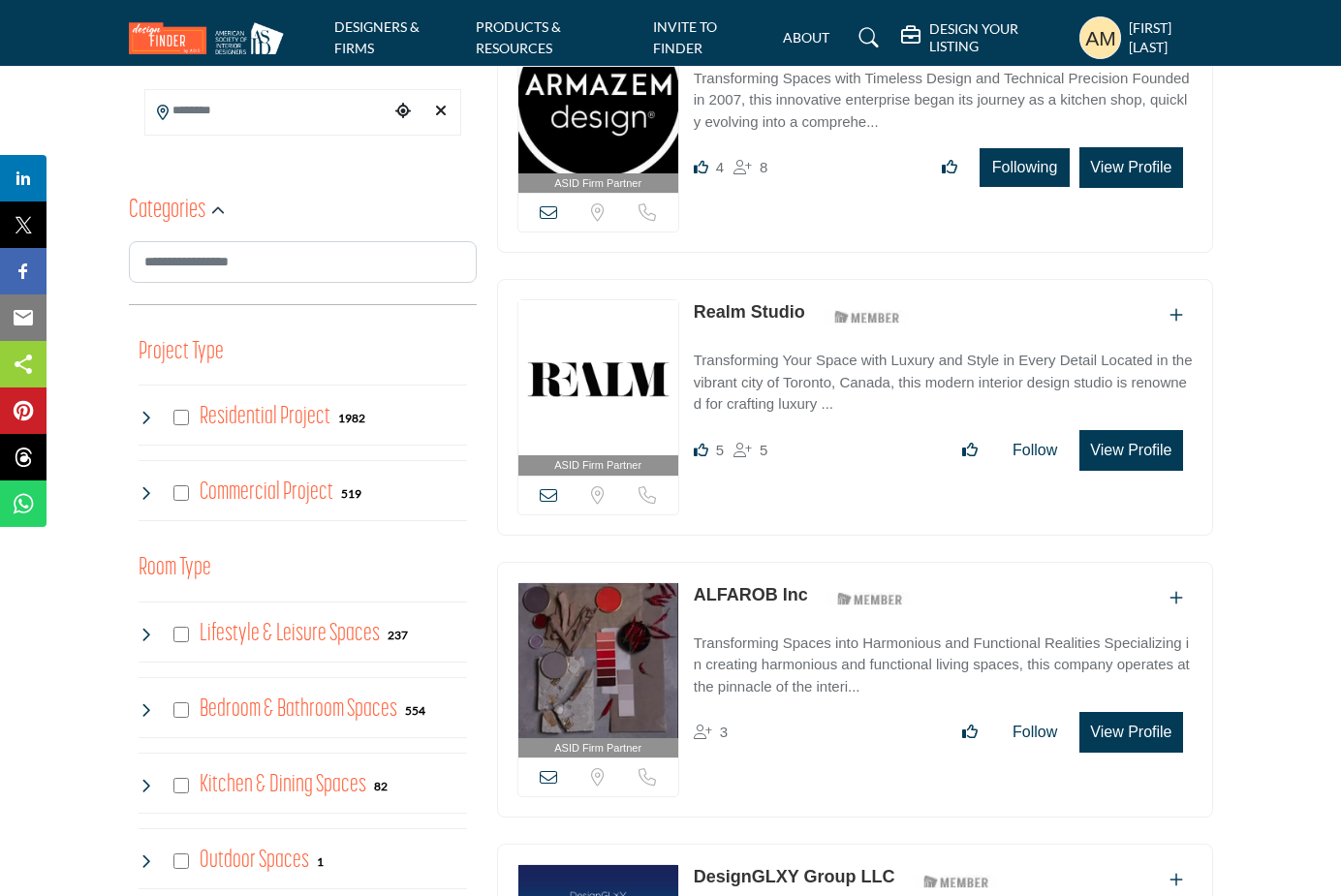 scroll, scrollTop: 557, scrollLeft: 0, axis: vertical 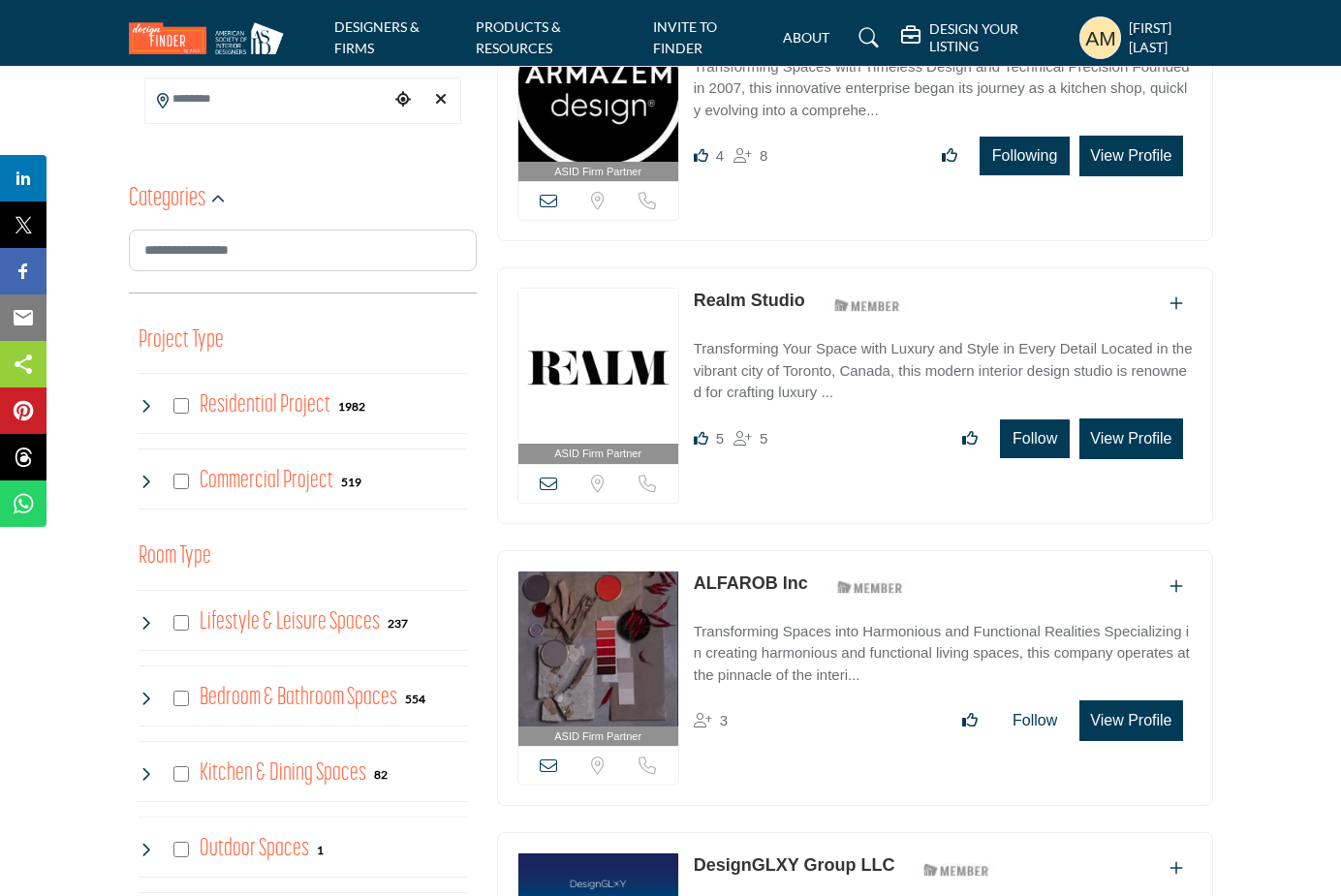 click on "Follow" at bounding box center (1035, 439) 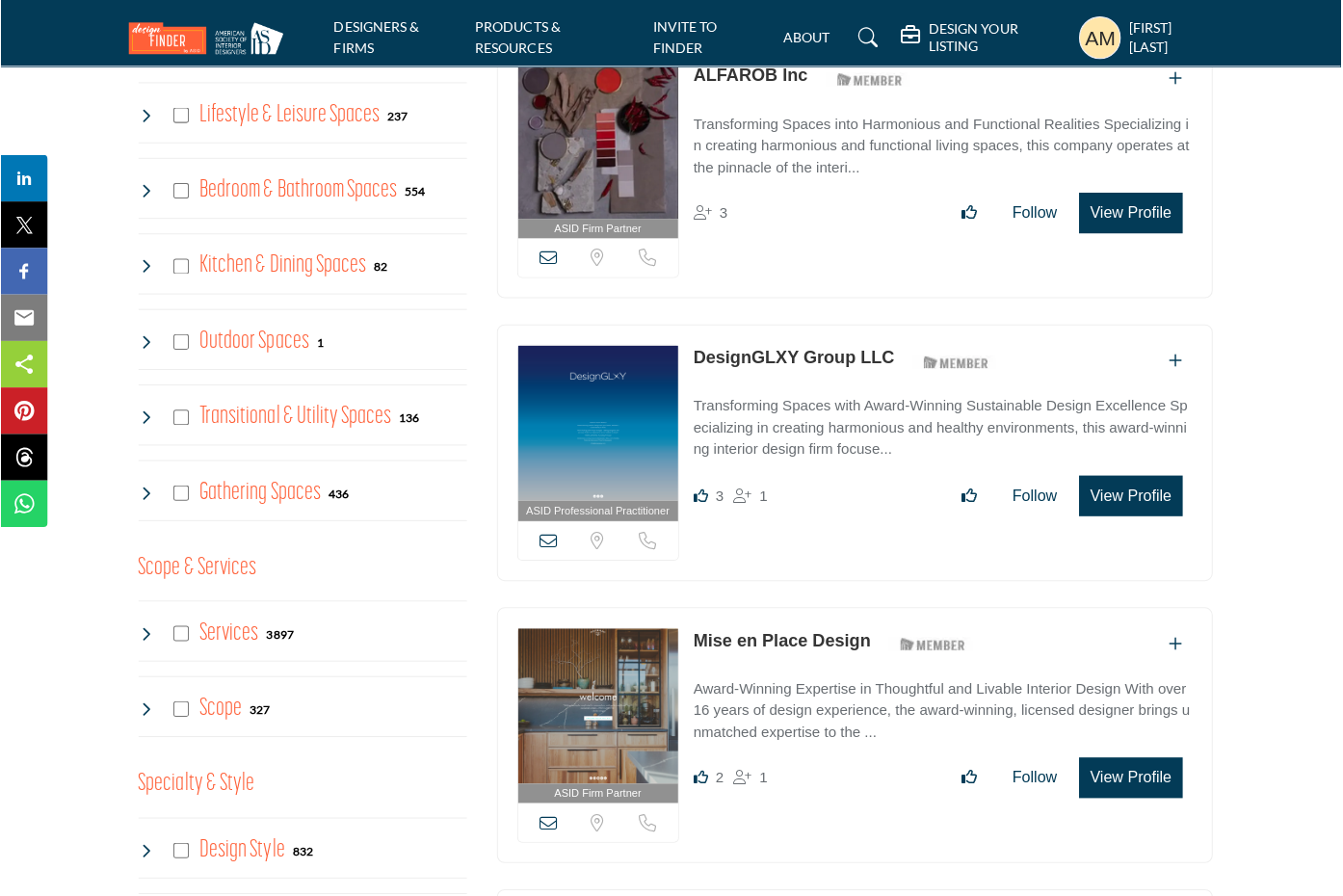 scroll, scrollTop: 1063, scrollLeft: 1, axis: both 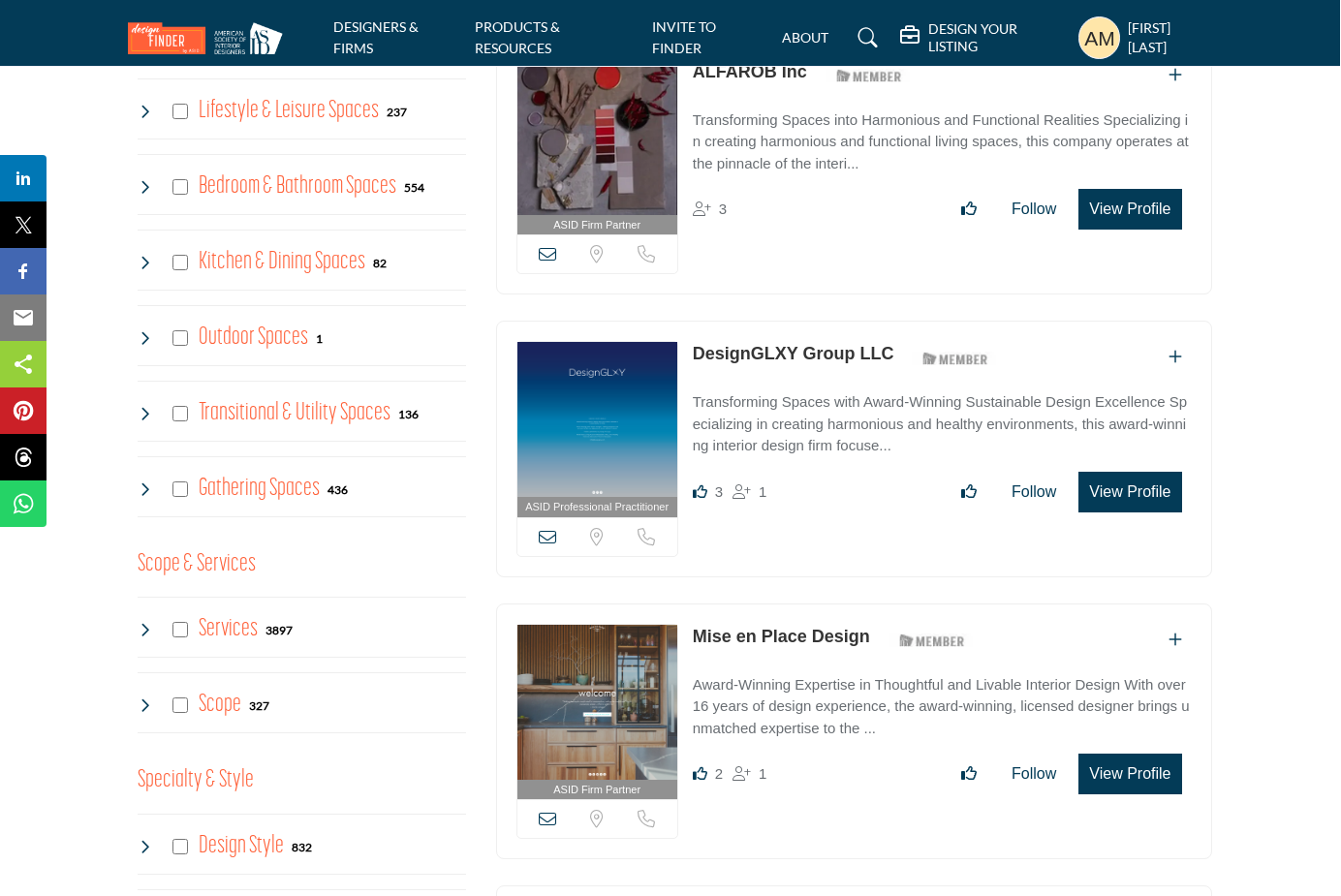 click on "View Profile" at bounding box center (1130, 492) 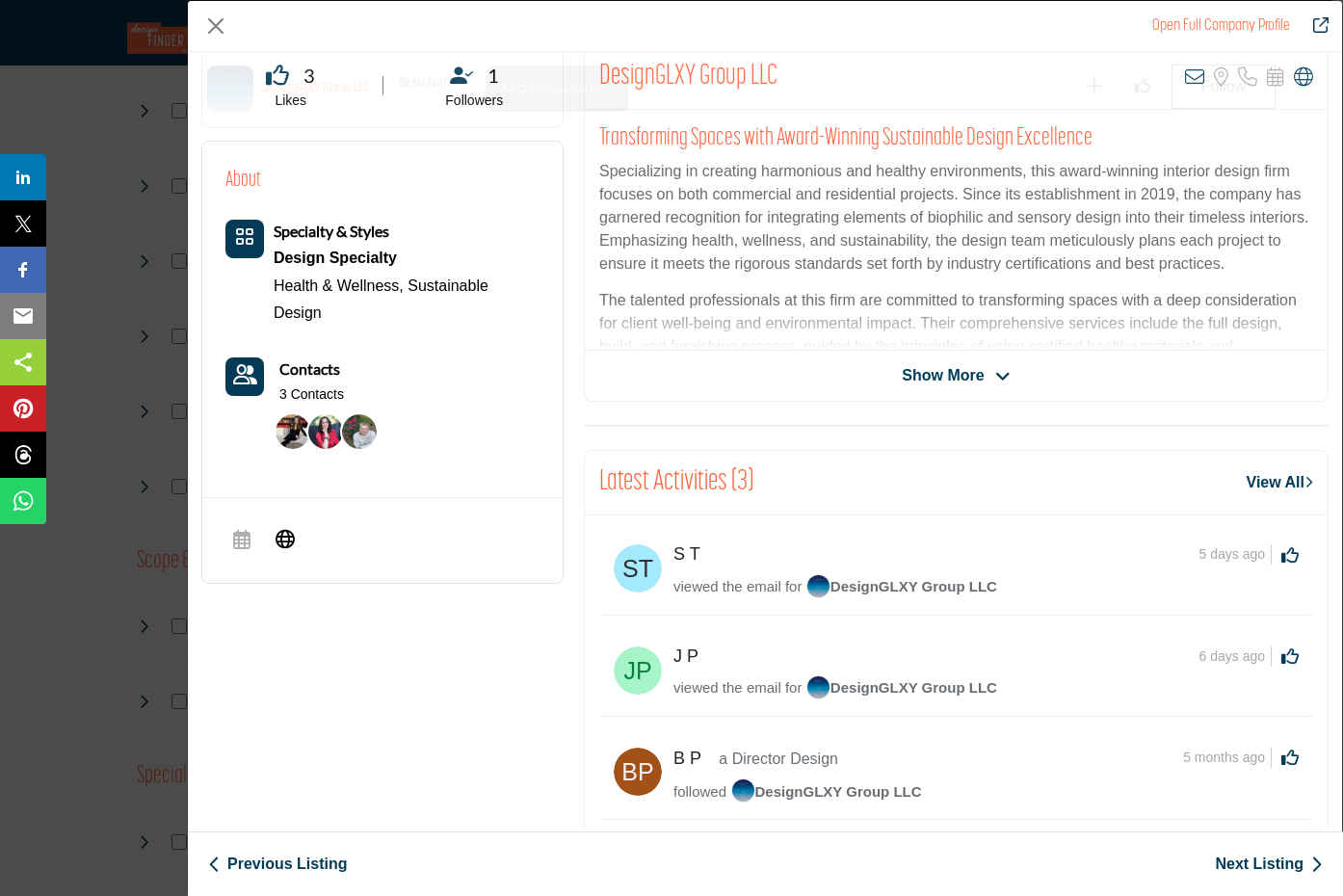 scroll, scrollTop: 512, scrollLeft: 0, axis: vertical 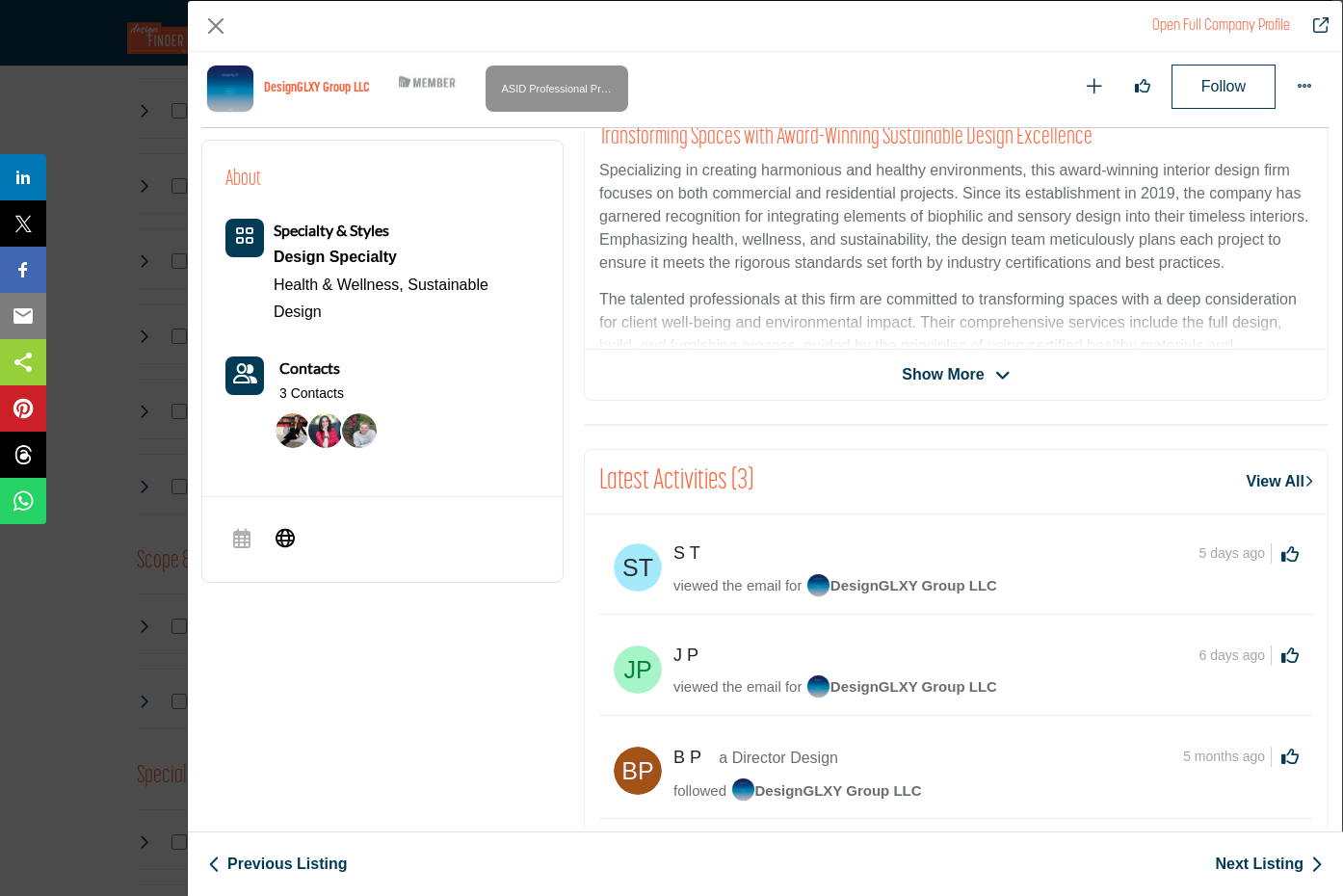click on "DesignGLXY Group LLC" at bounding box center [902, 686] 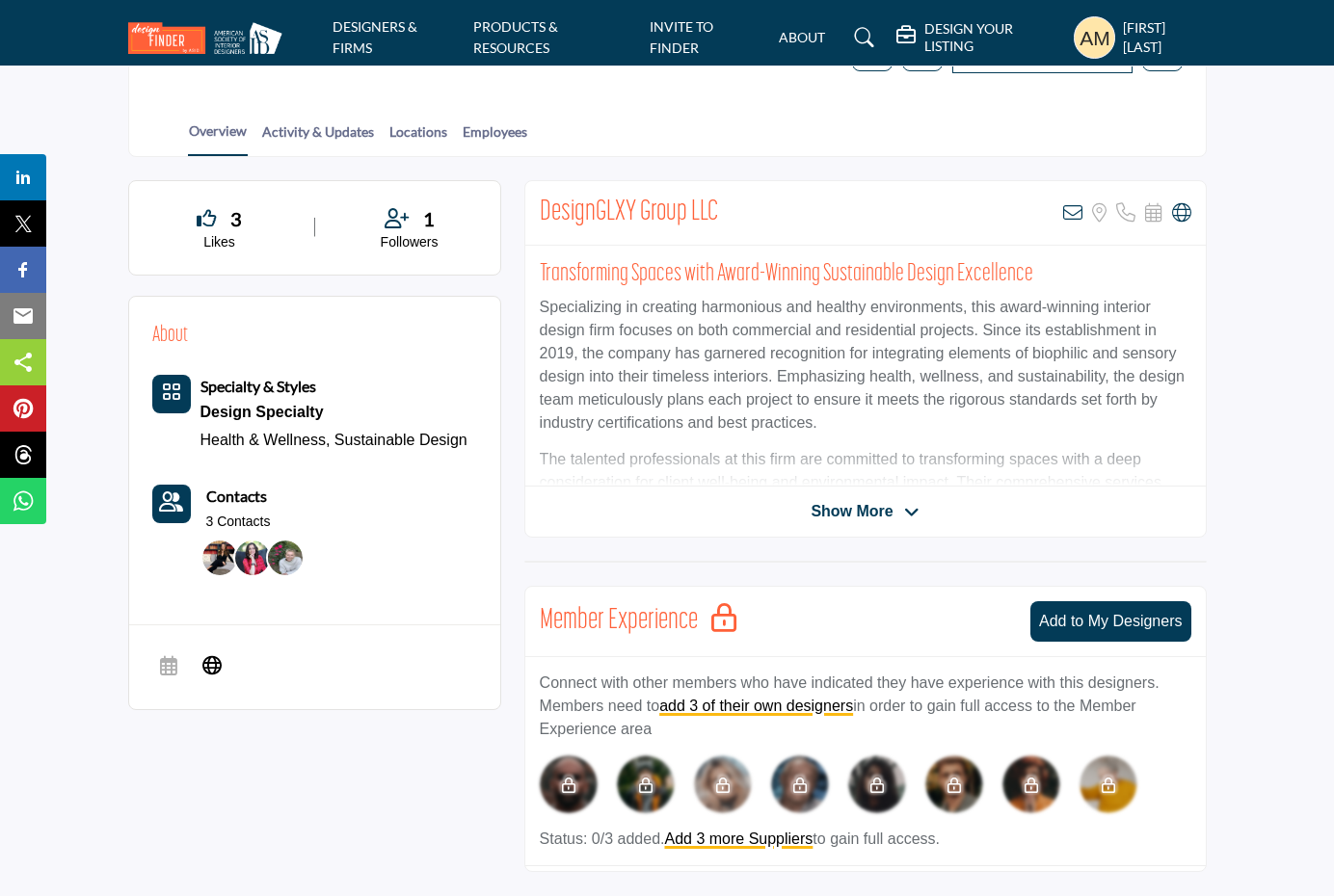 scroll, scrollTop: 783, scrollLeft: 0, axis: vertical 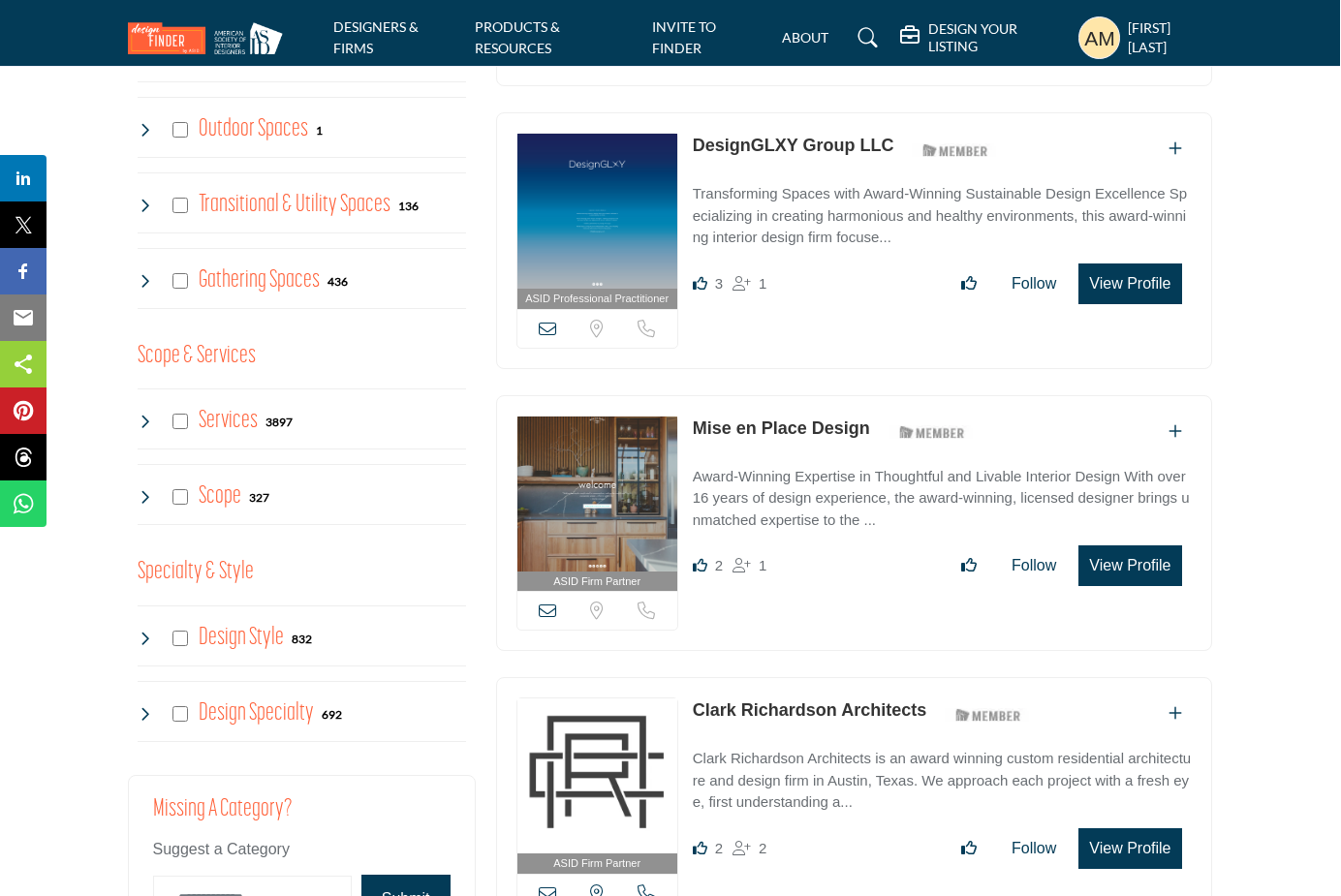 click at bounding box center [547, 328] 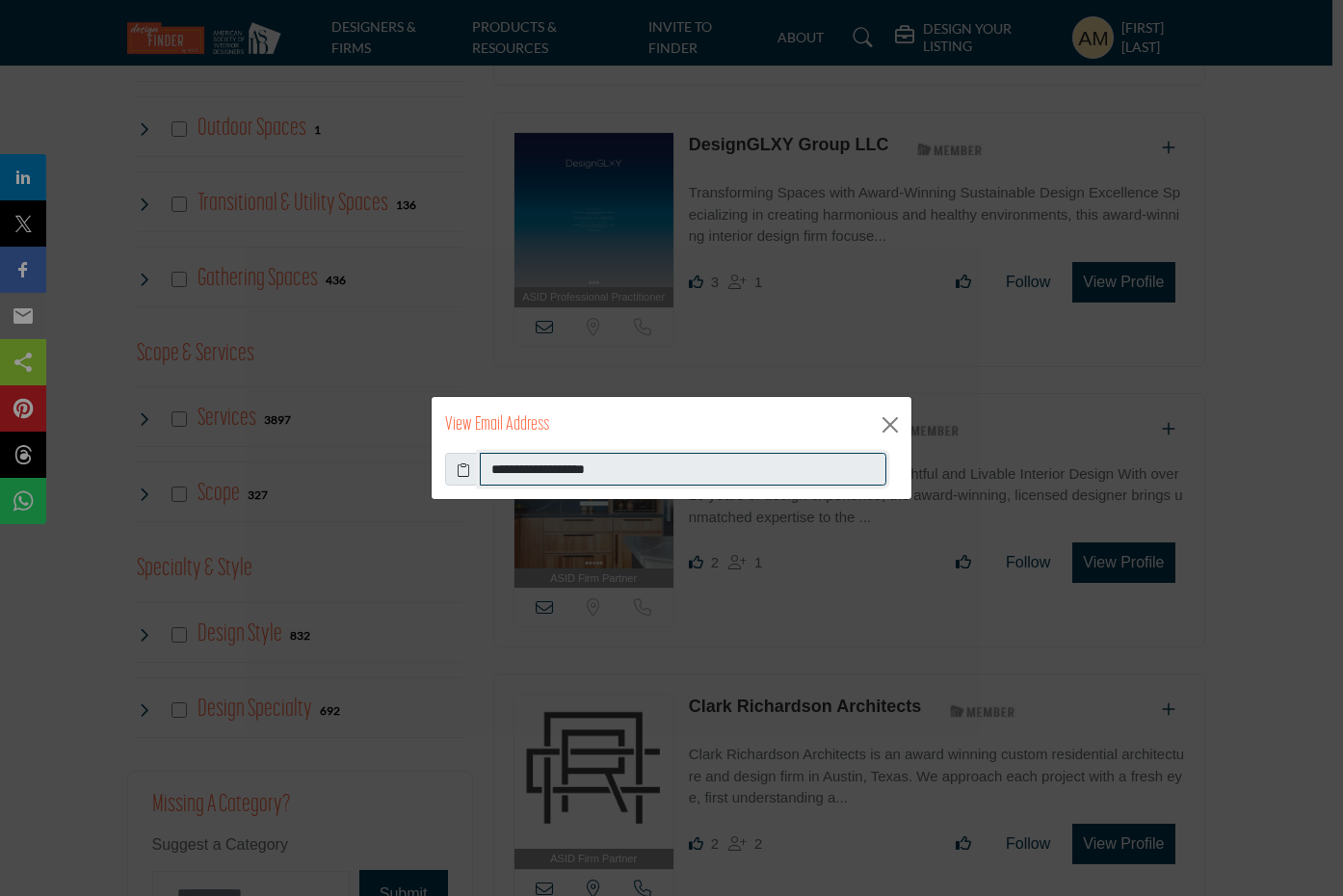 click on "**********" at bounding box center (683, 469) 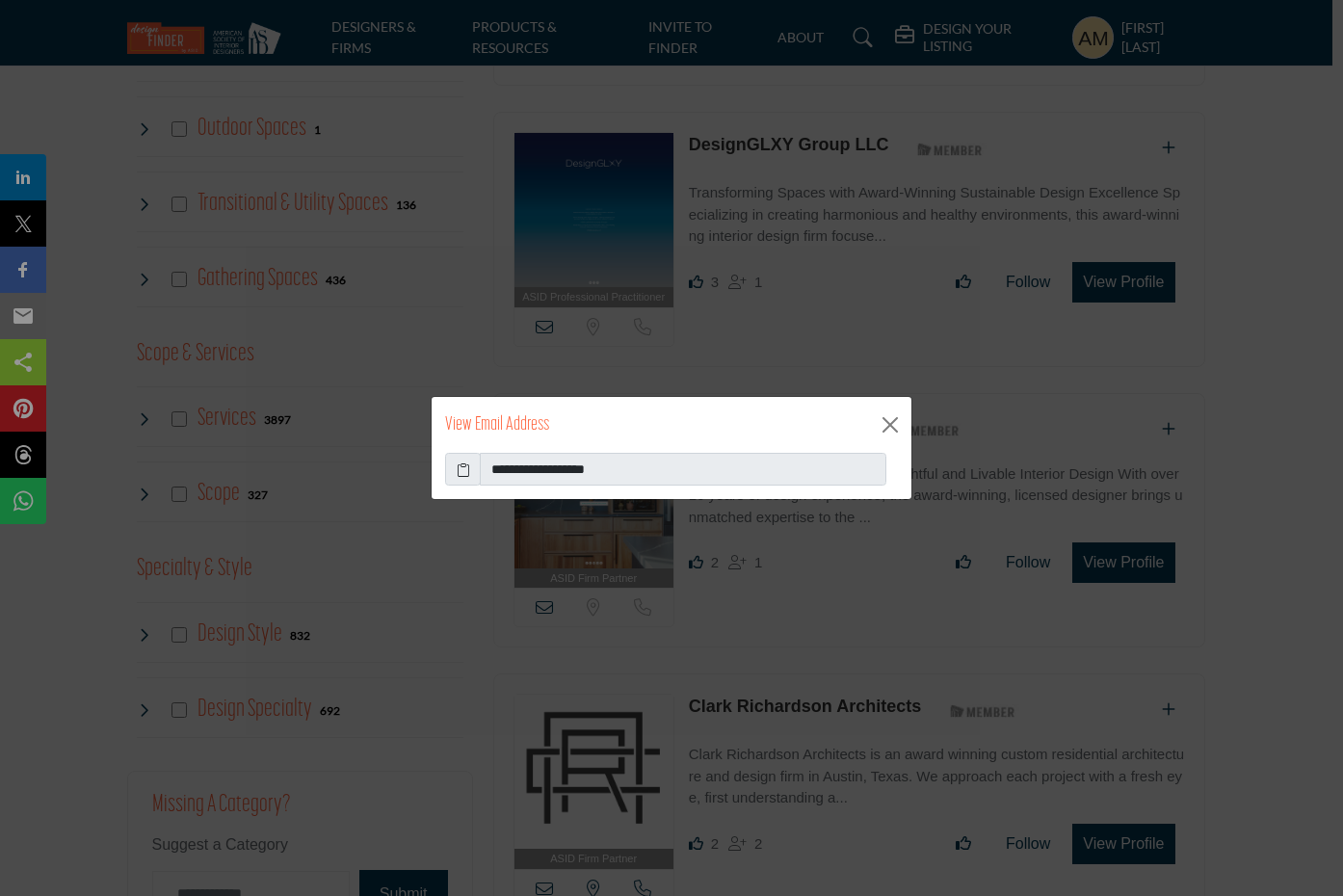 click at bounding box center (463, 469) 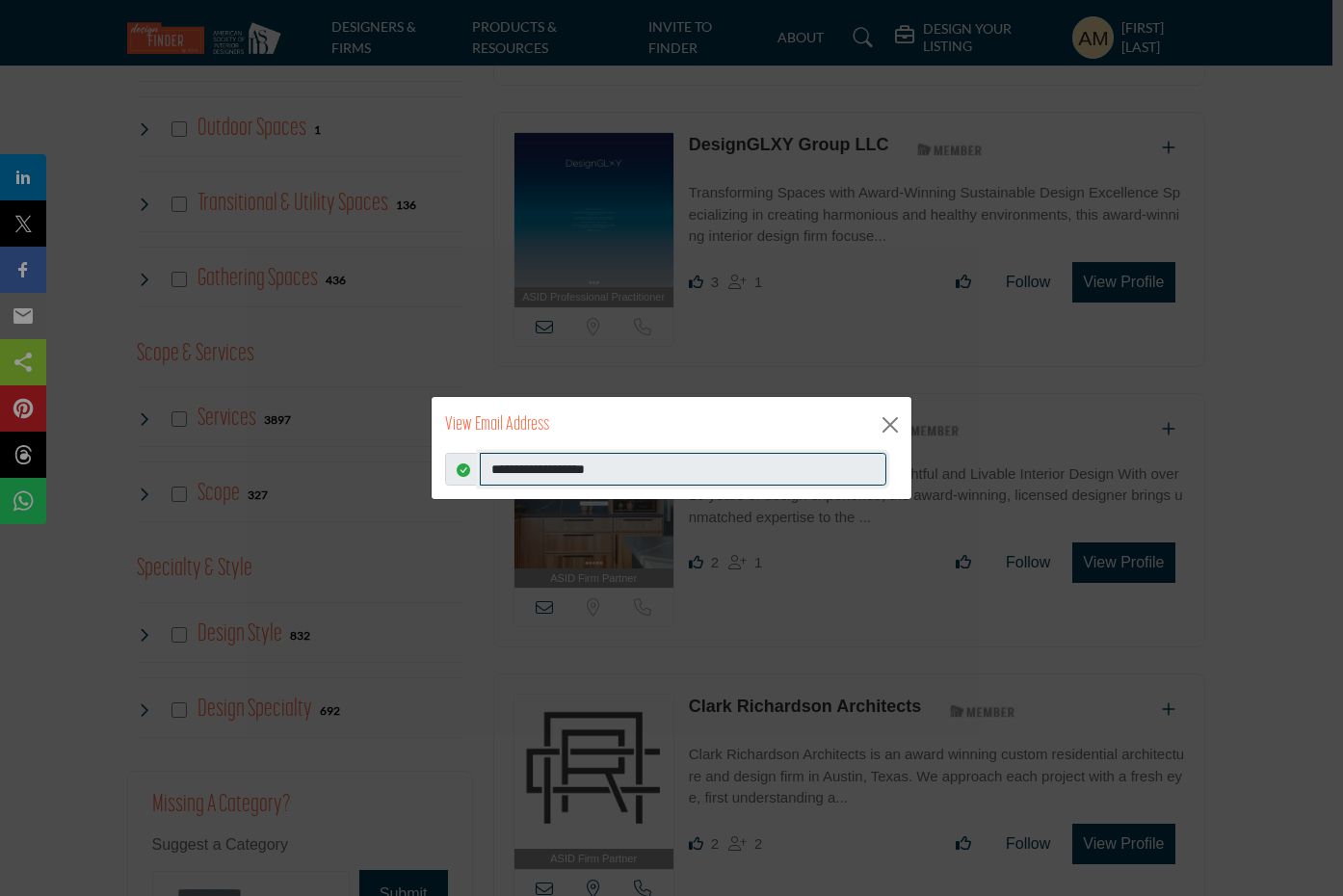 click on "**********" at bounding box center (683, 469) 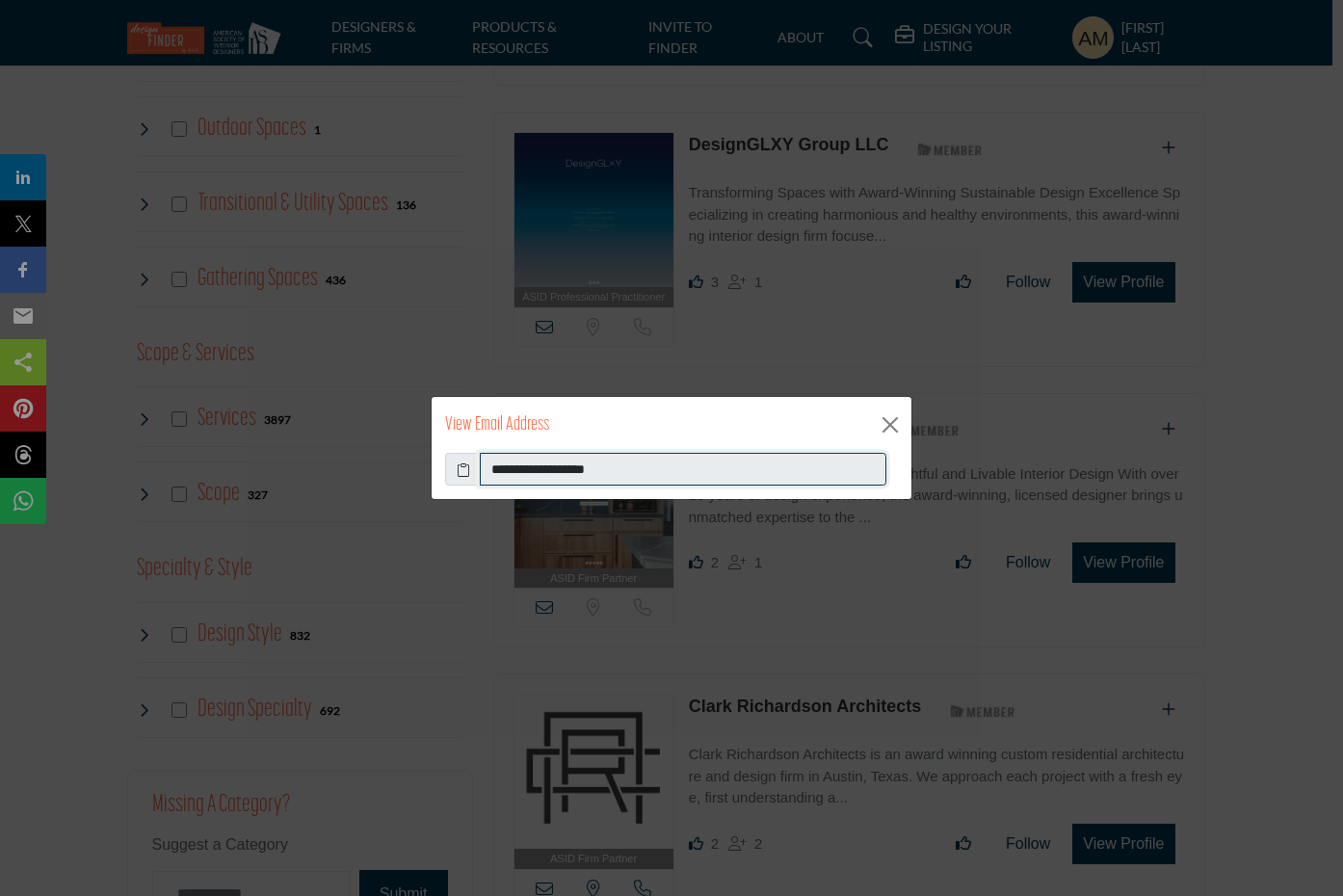 drag, startPoint x: 750, startPoint y: 458, endPoint x: 627, endPoint y: 485, distance: 125.92855 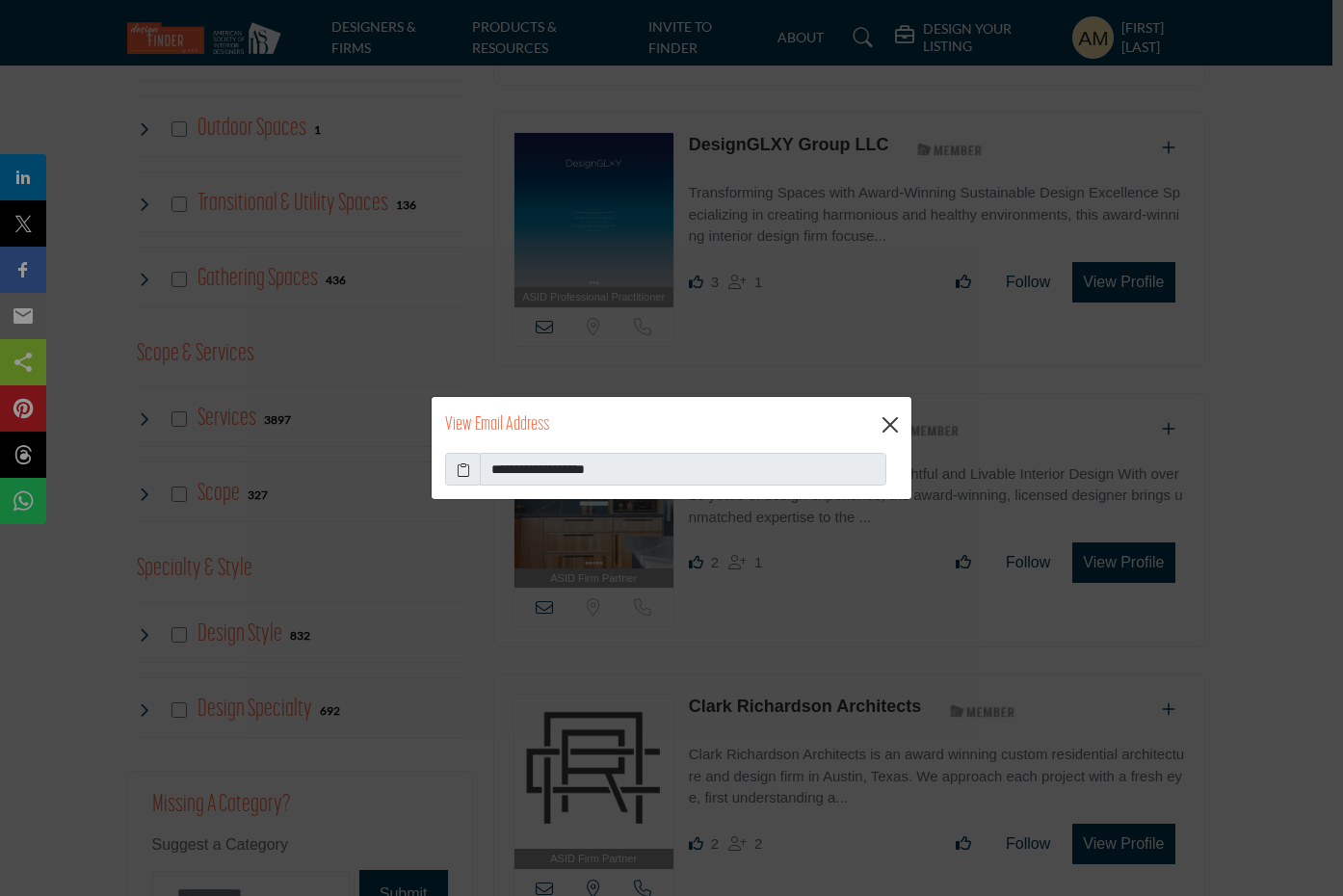 click at bounding box center [890, 425] 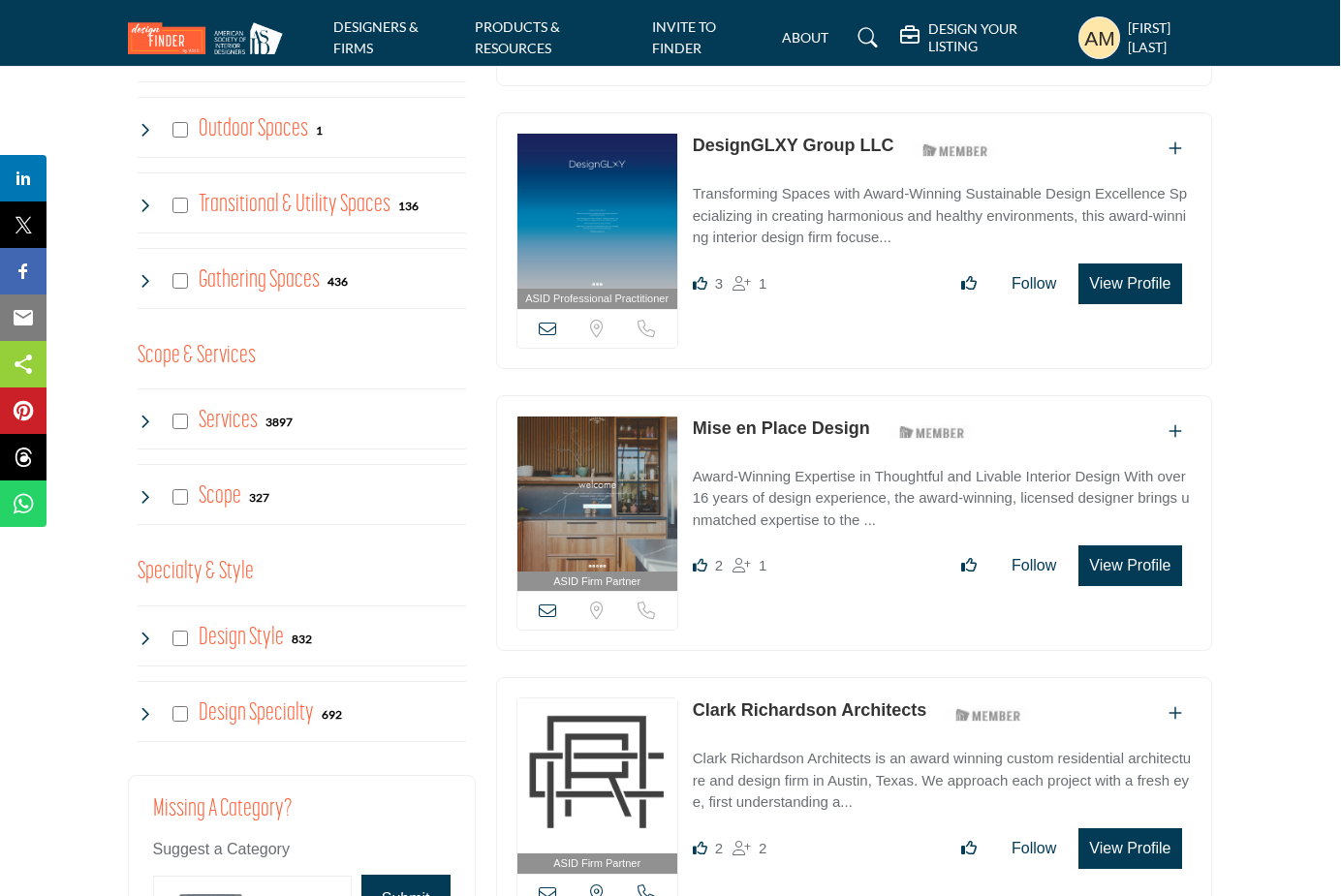 drag, startPoint x: 899, startPoint y: 139, endPoint x: 688, endPoint y: 129, distance: 211.23683 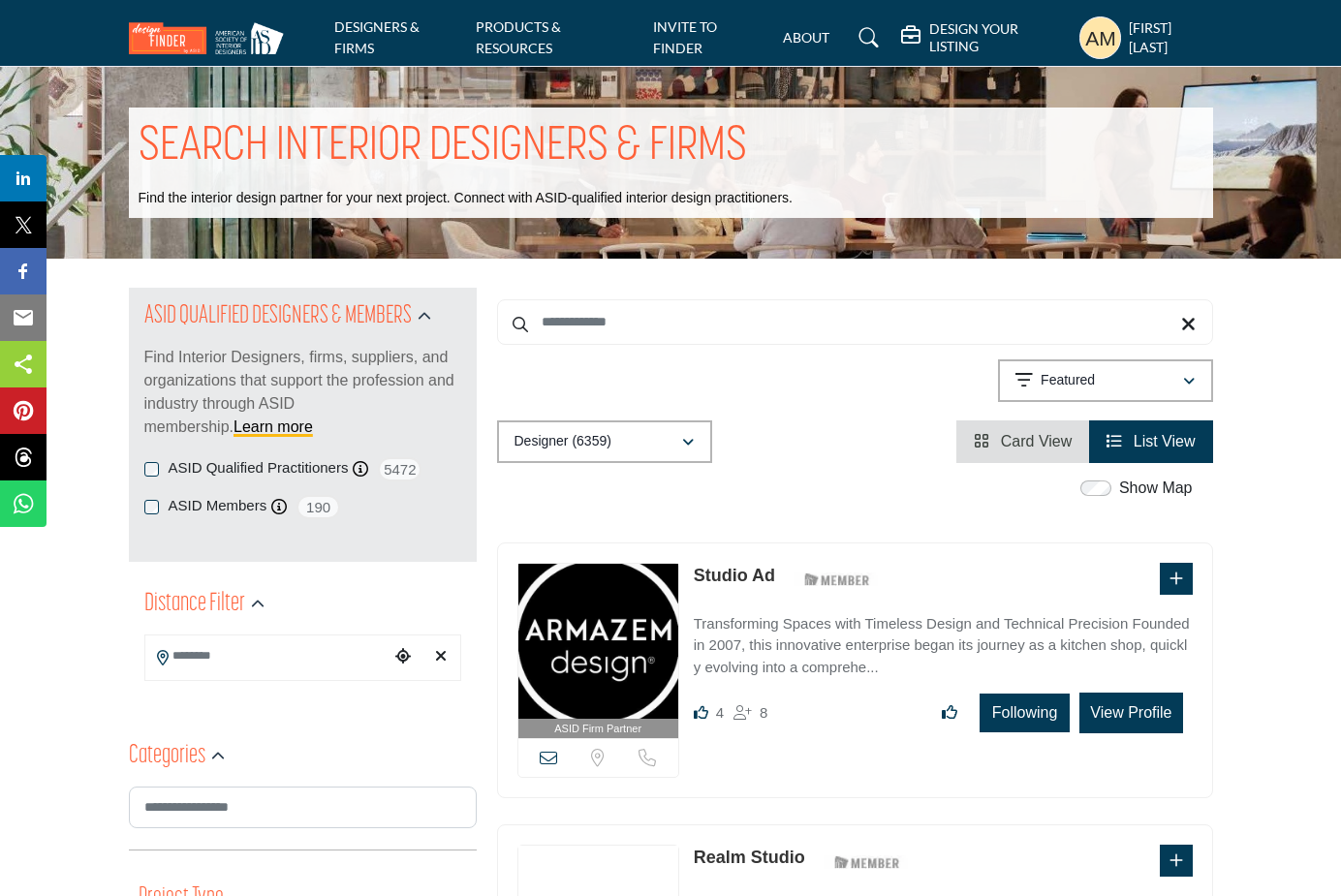 scroll, scrollTop: 0, scrollLeft: 0, axis: both 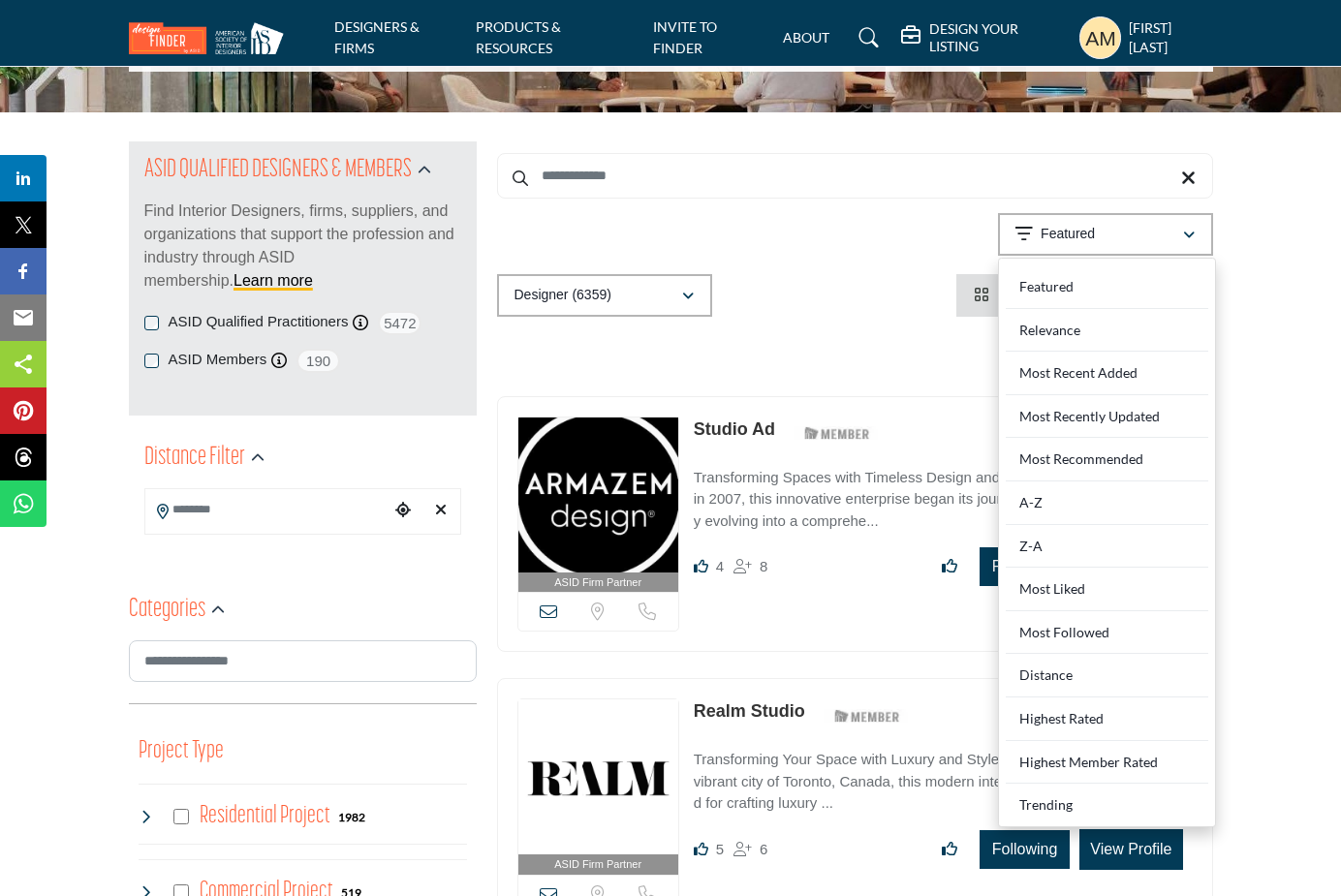 click on "ASID Firm Partner
ASID Firm Partners are design companies with ASID-qualified interior design practitioners on staff." at bounding box center [855, 534] 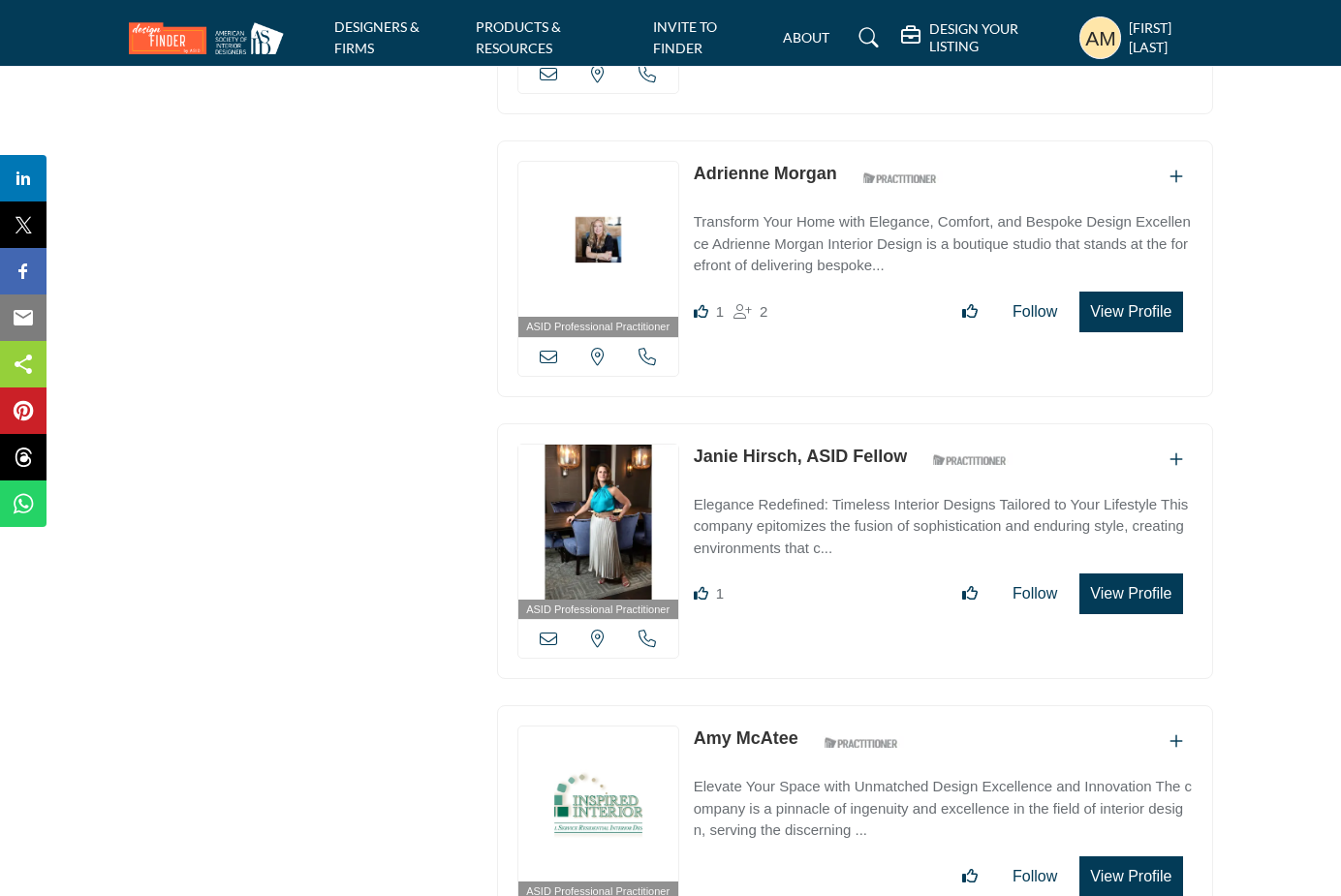 scroll, scrollTop: 4641, scrollLeft: 0, axis: vertical 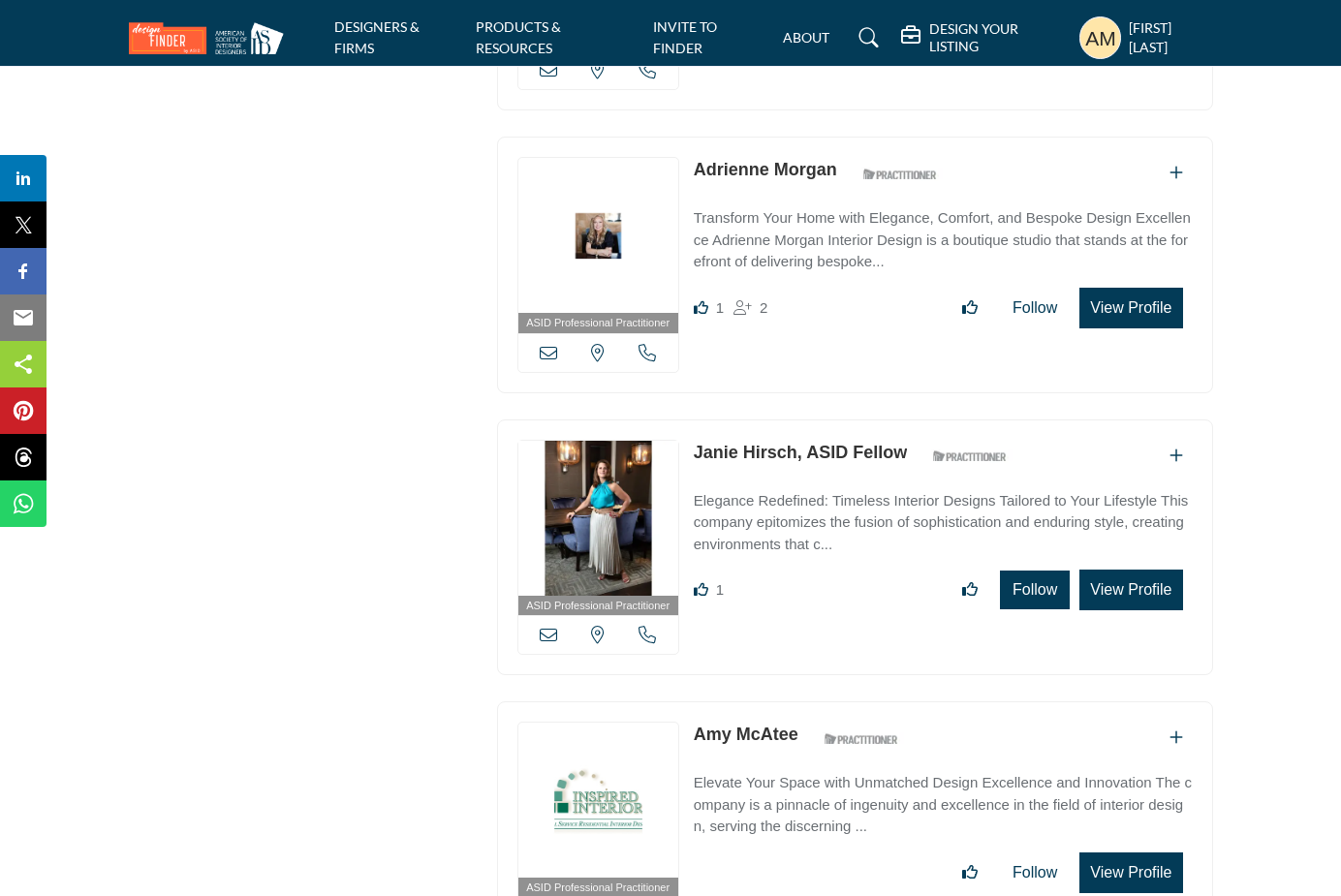click on "Follow" at bounding box center (1035, 590) 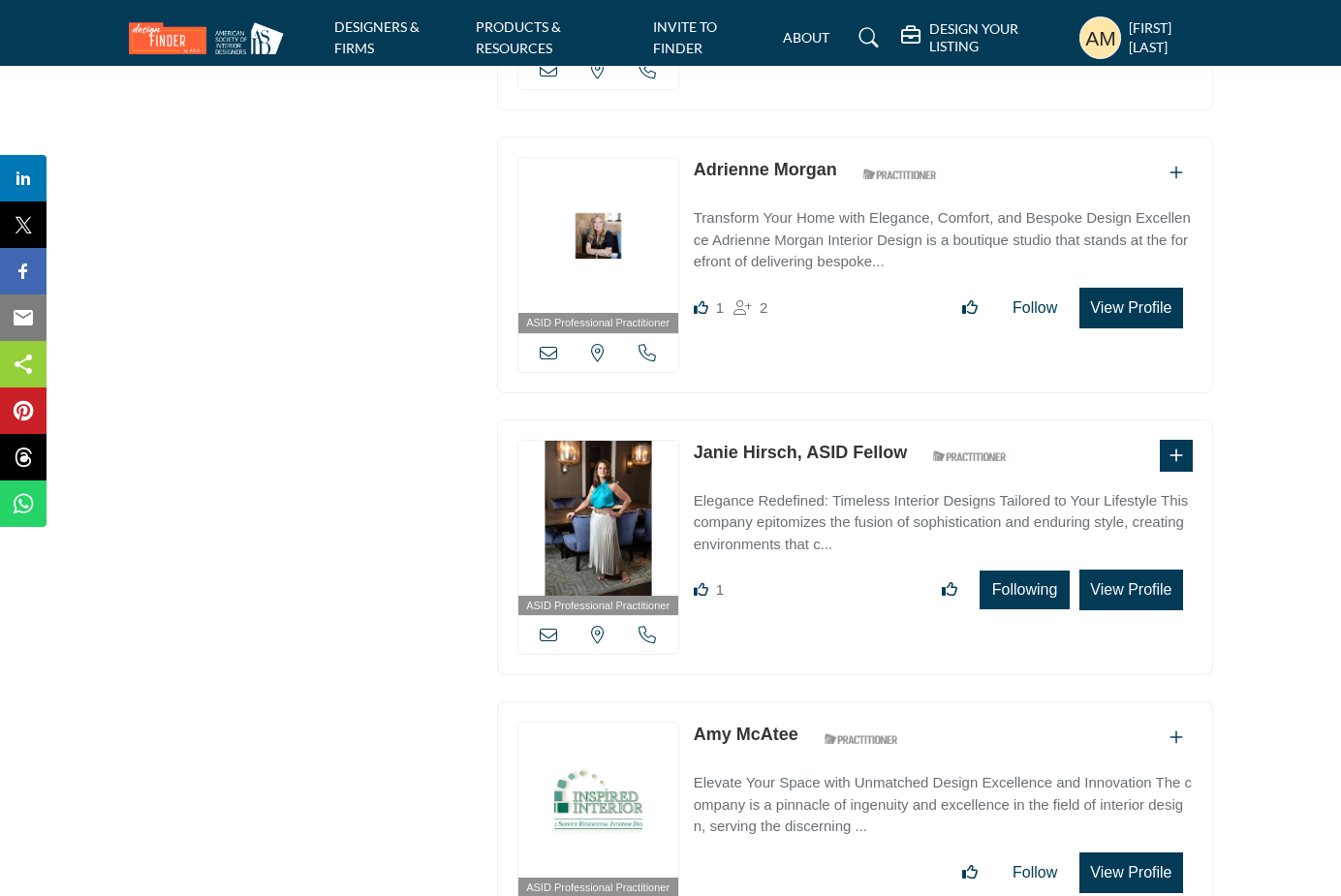 click on "Following" at bounding box center [1025, 590] 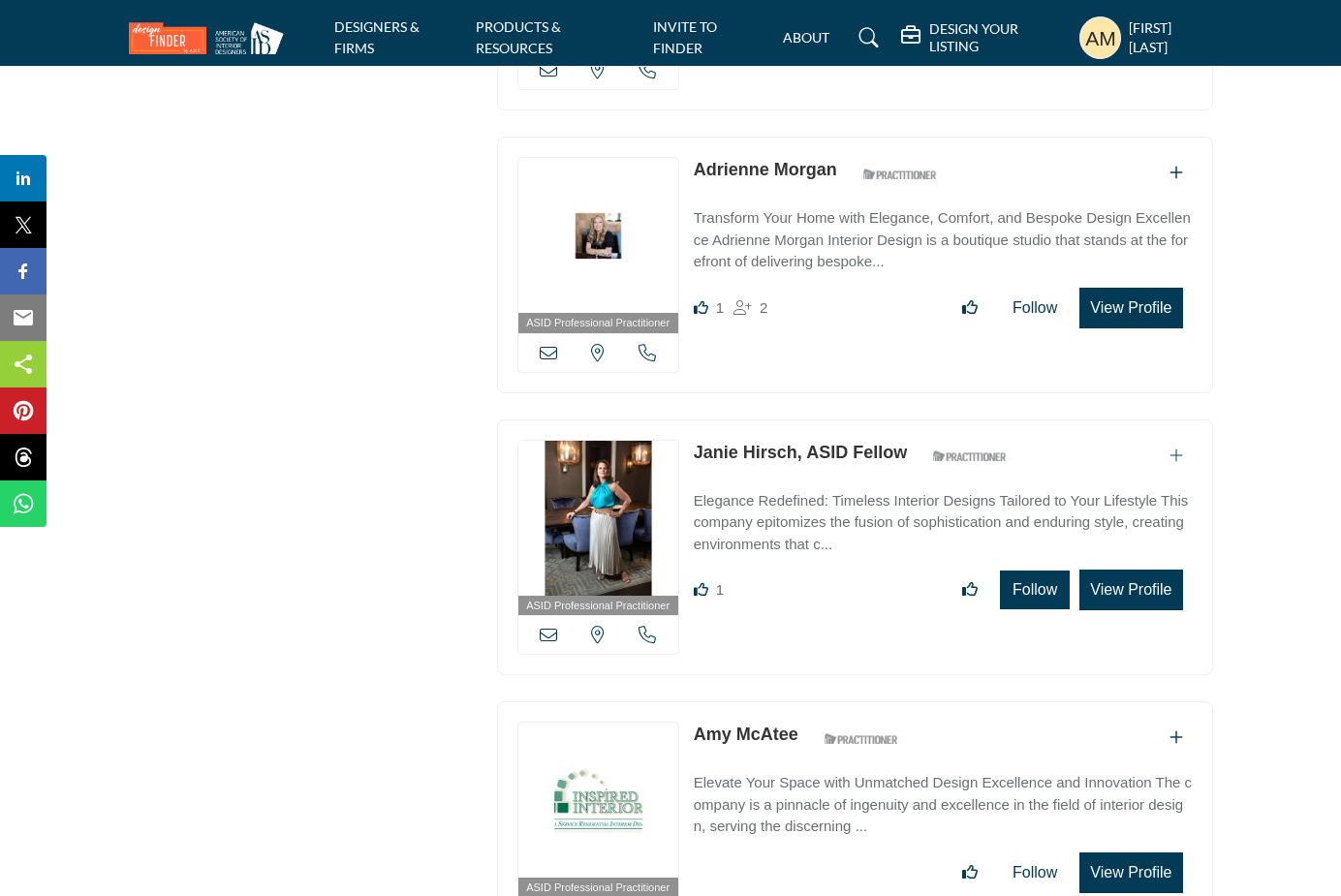 click on "Follow" at bounding box center (1035, 590) 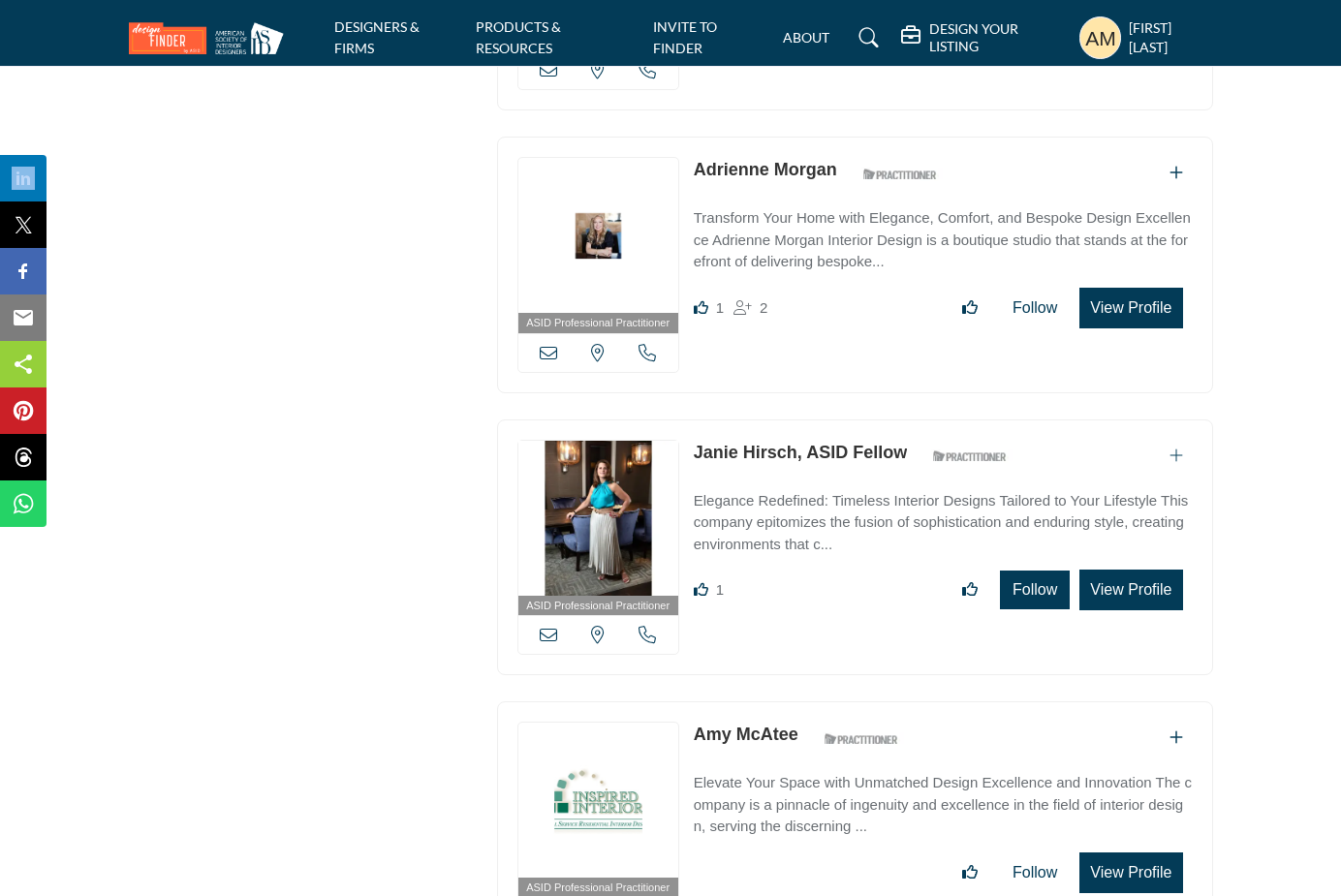 click at bounding box center (0, 0) 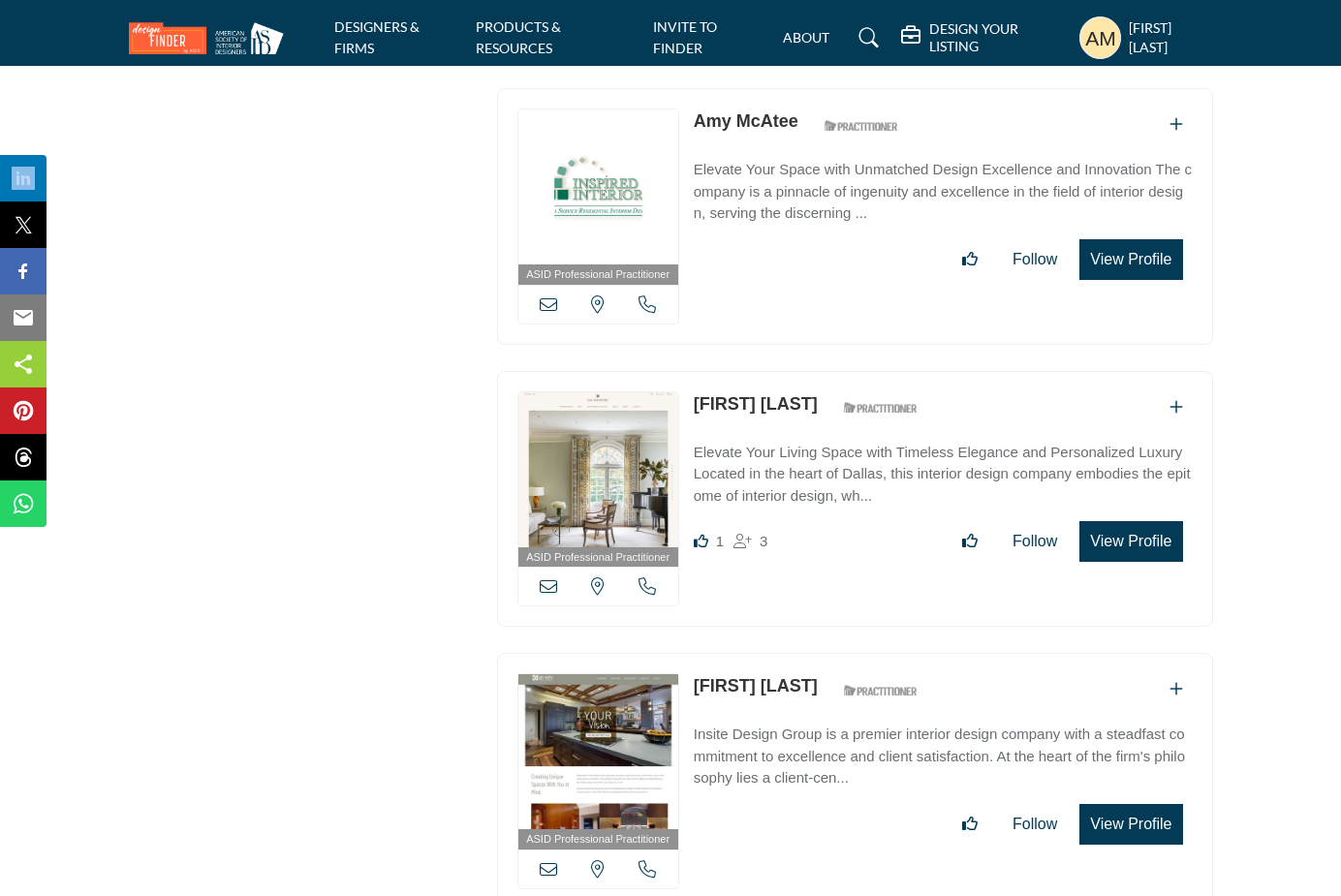 scroll, scrollTop: 5267, scrollLeft: 0, axis: vertical 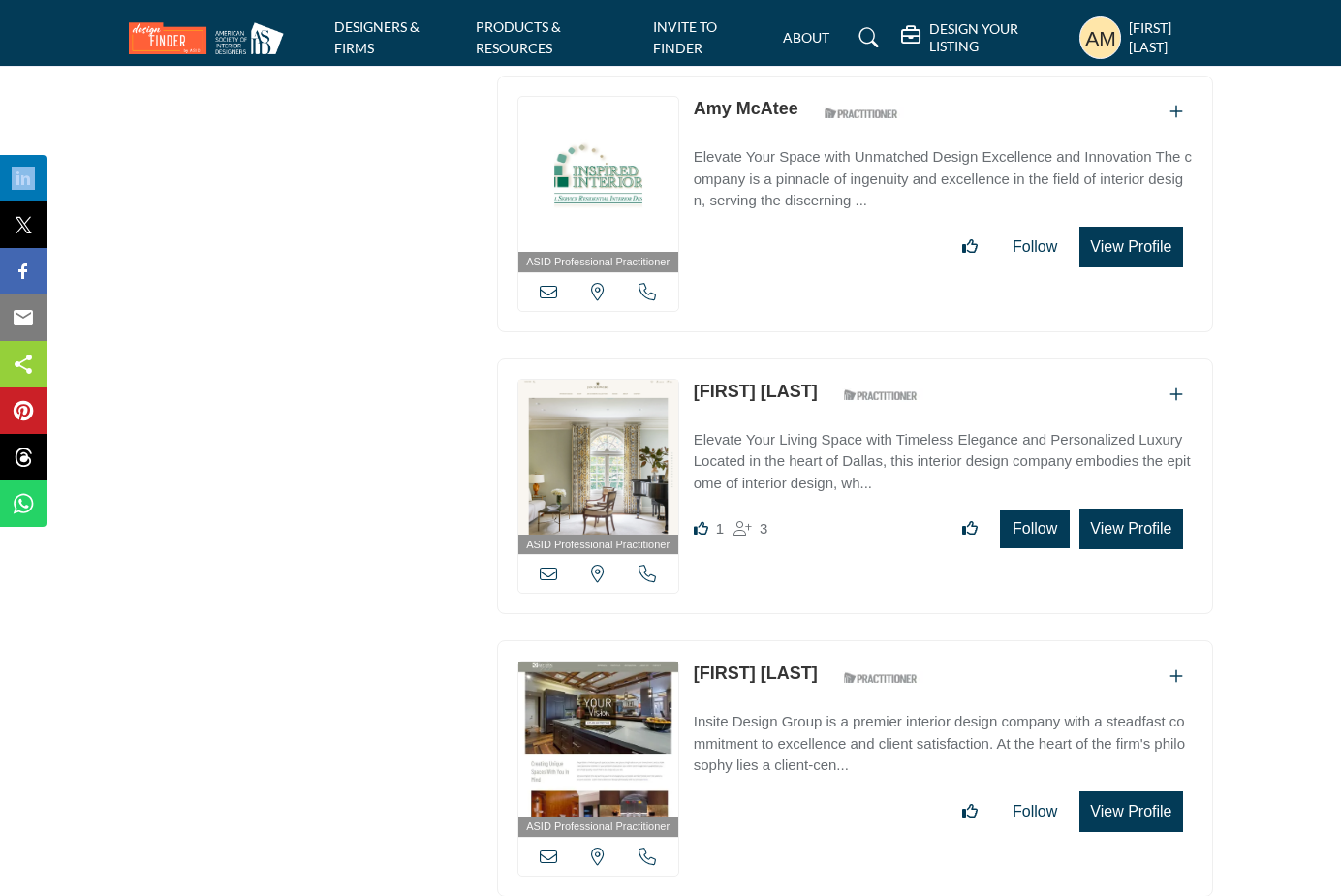 click on "Follow" at bounding box center (1035, 529) 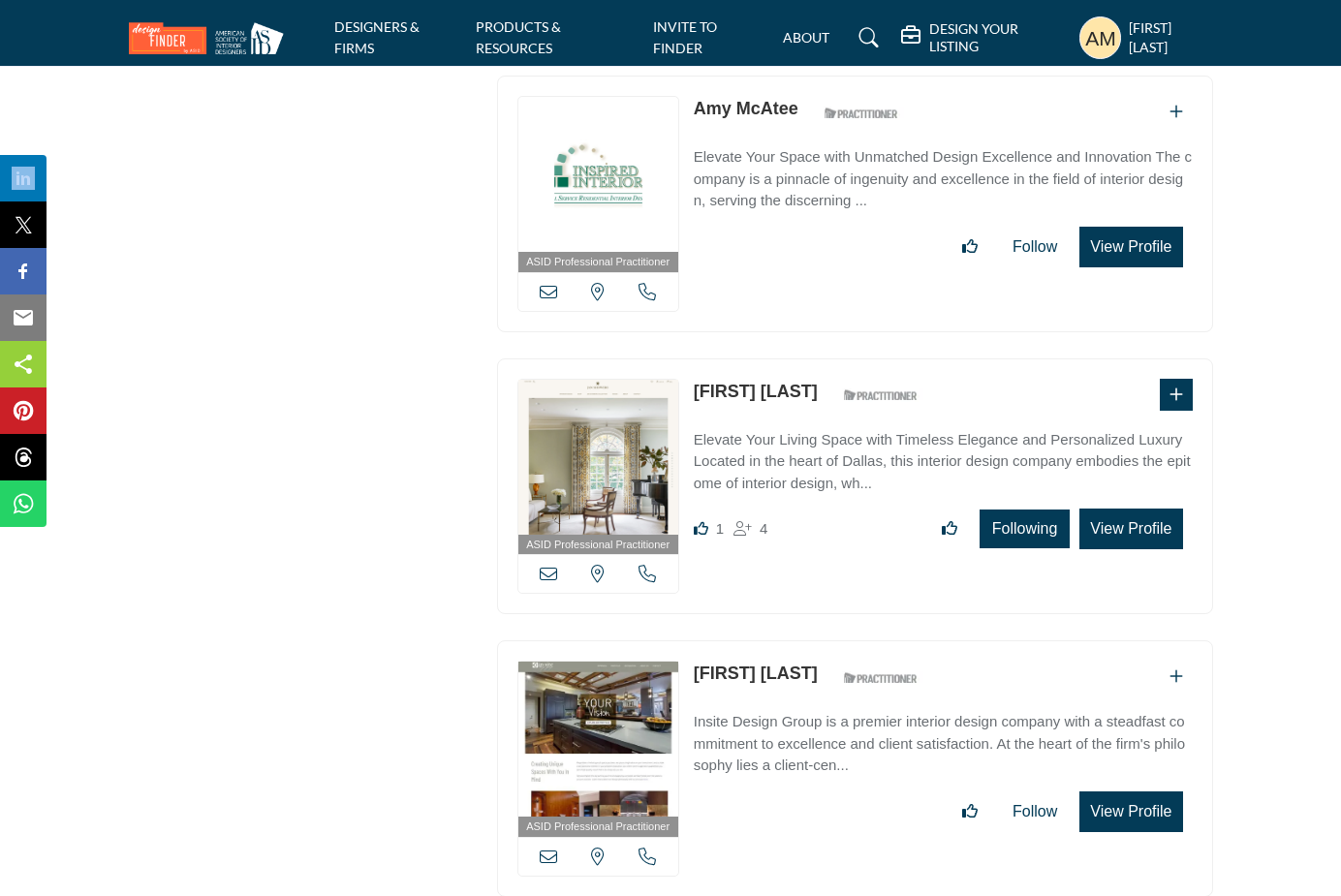 click on "Following" at bounding box center (1025, 529) 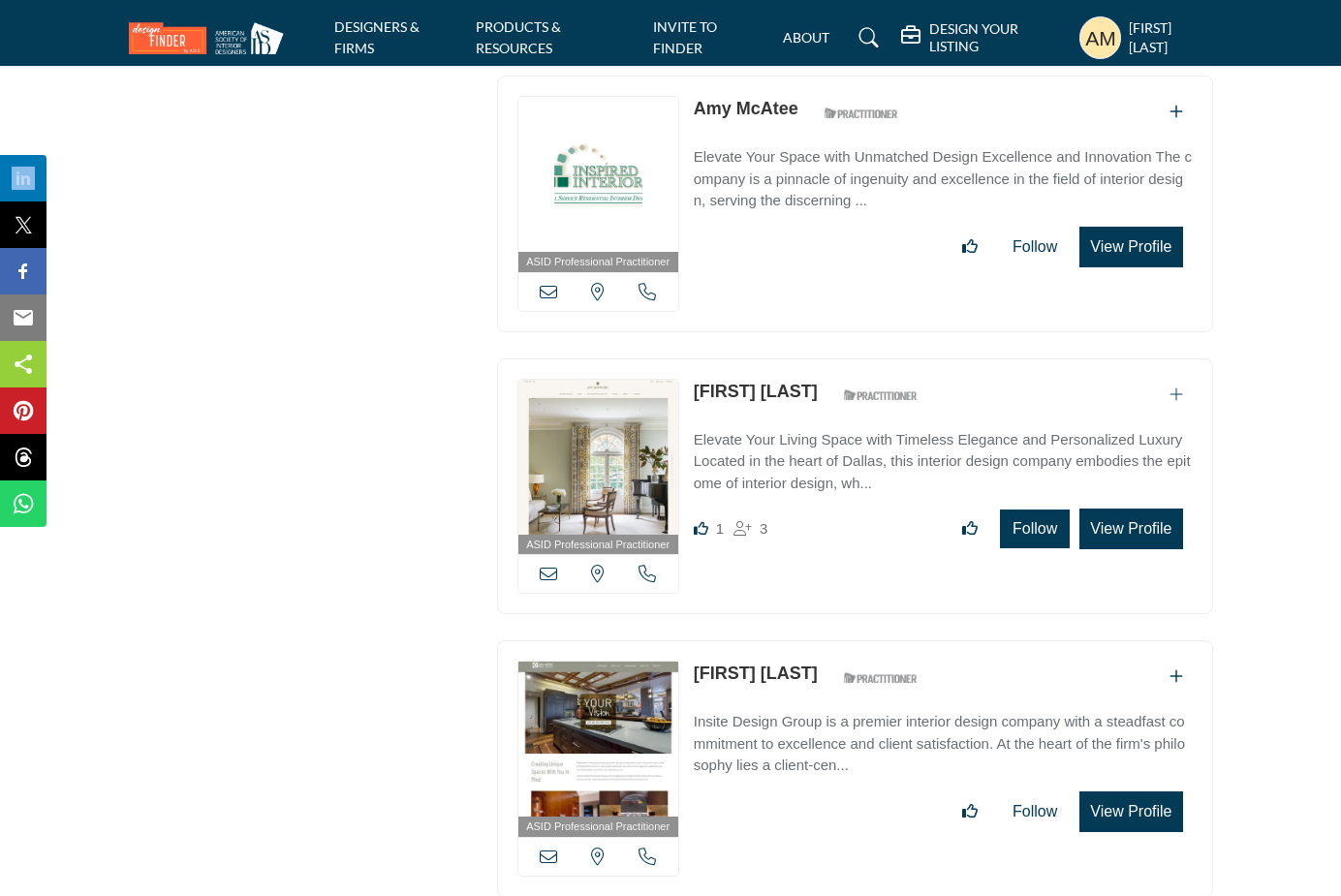 click on "Follow" at bounding box center [1035, 529] 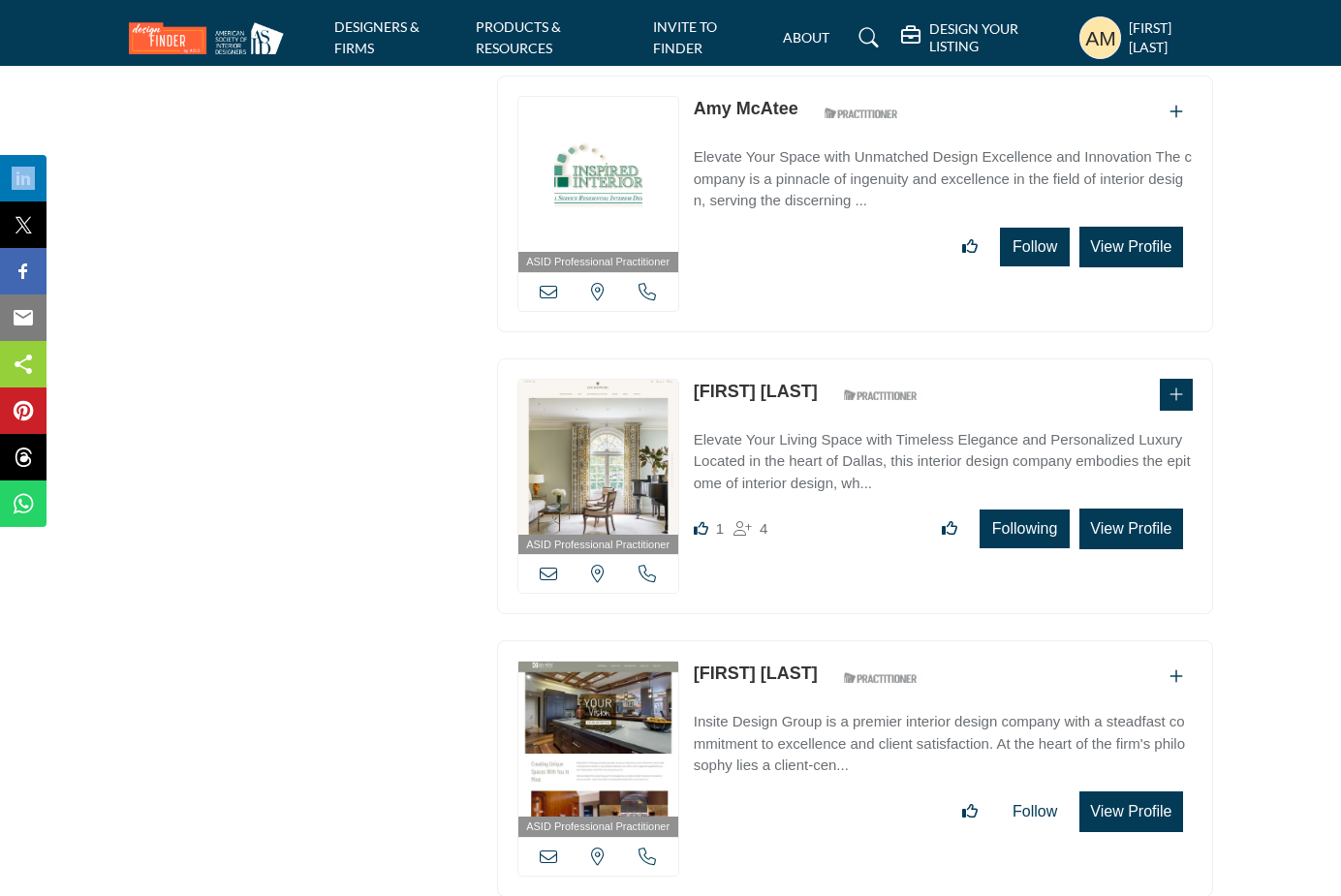 click on "Follow" at bounding box center [1035, 247] 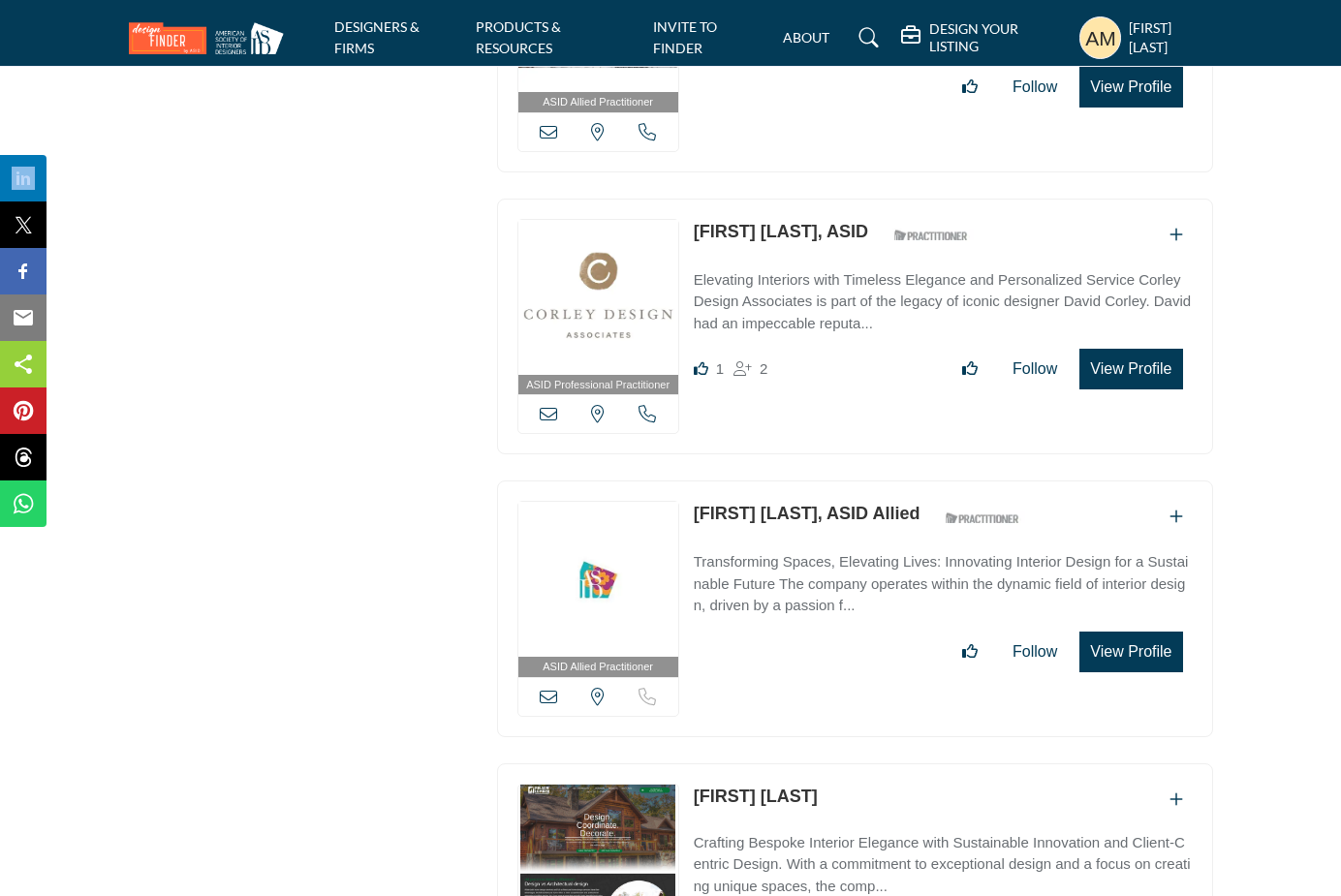 scroll, scrollTop: 15479, scrollLeft: 0, axis: vertical 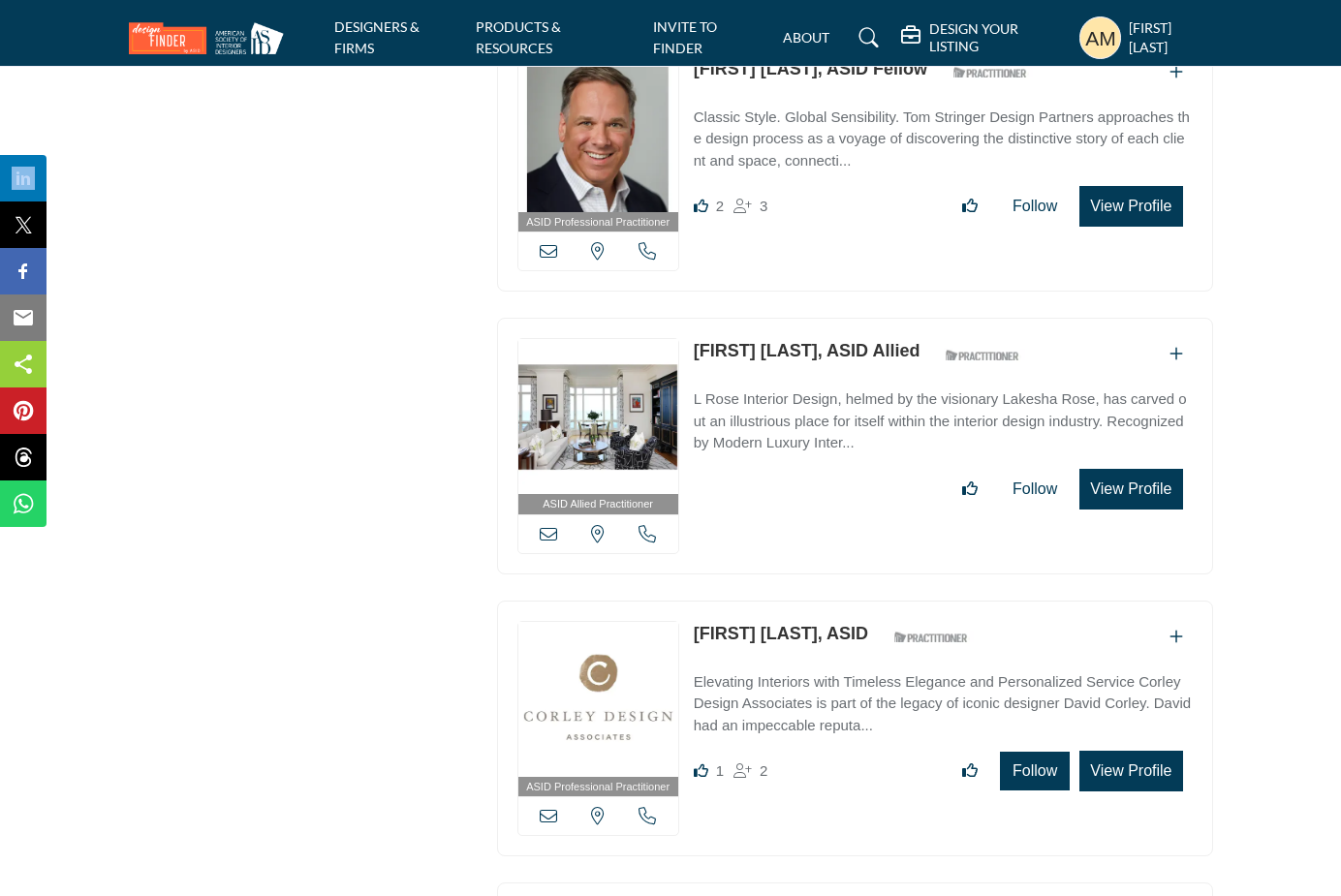 click on "Follow" at bounding box center [1035, 771] 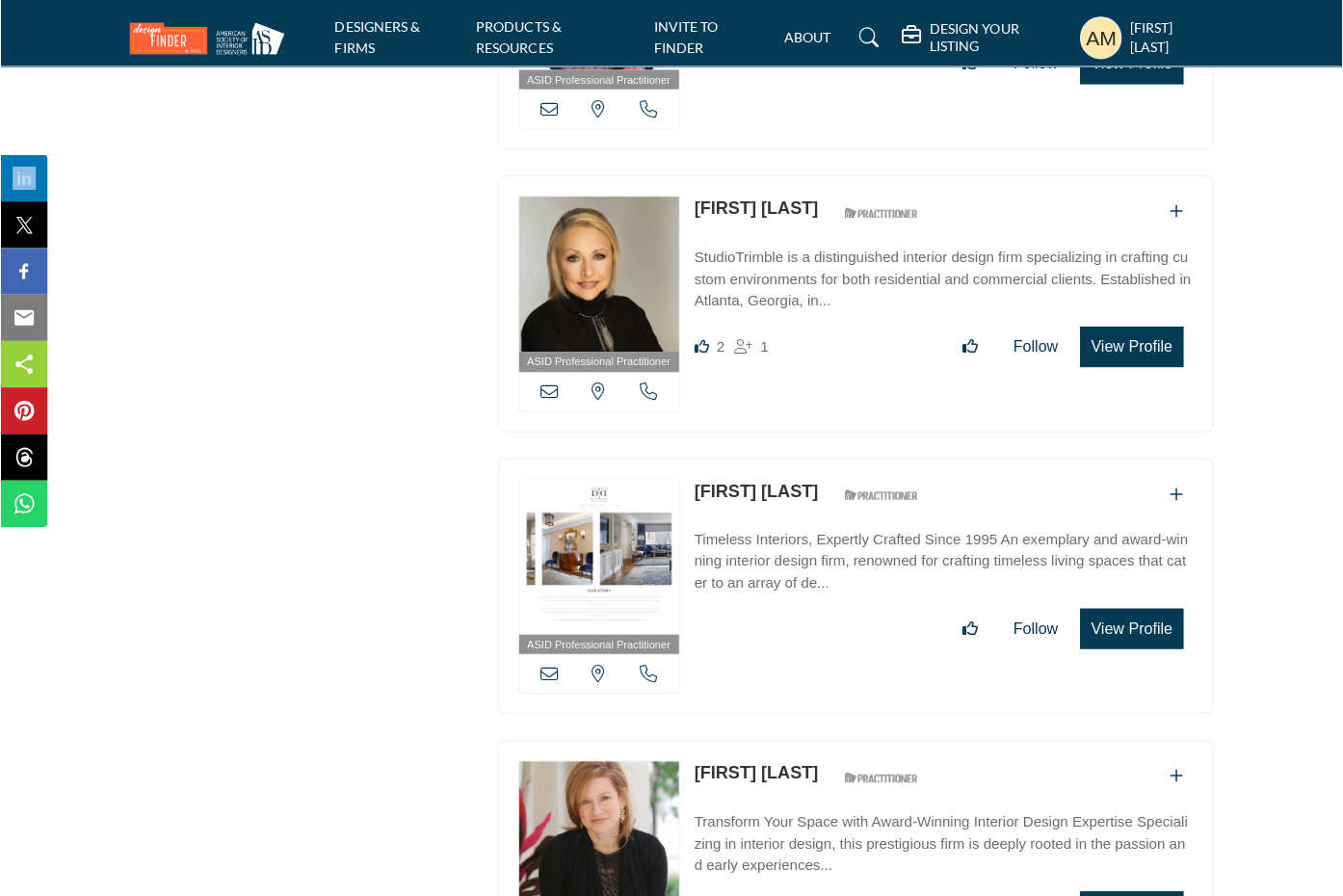 scroll, scrollTop: 13011, scrollLeft: 0, axis: vertical 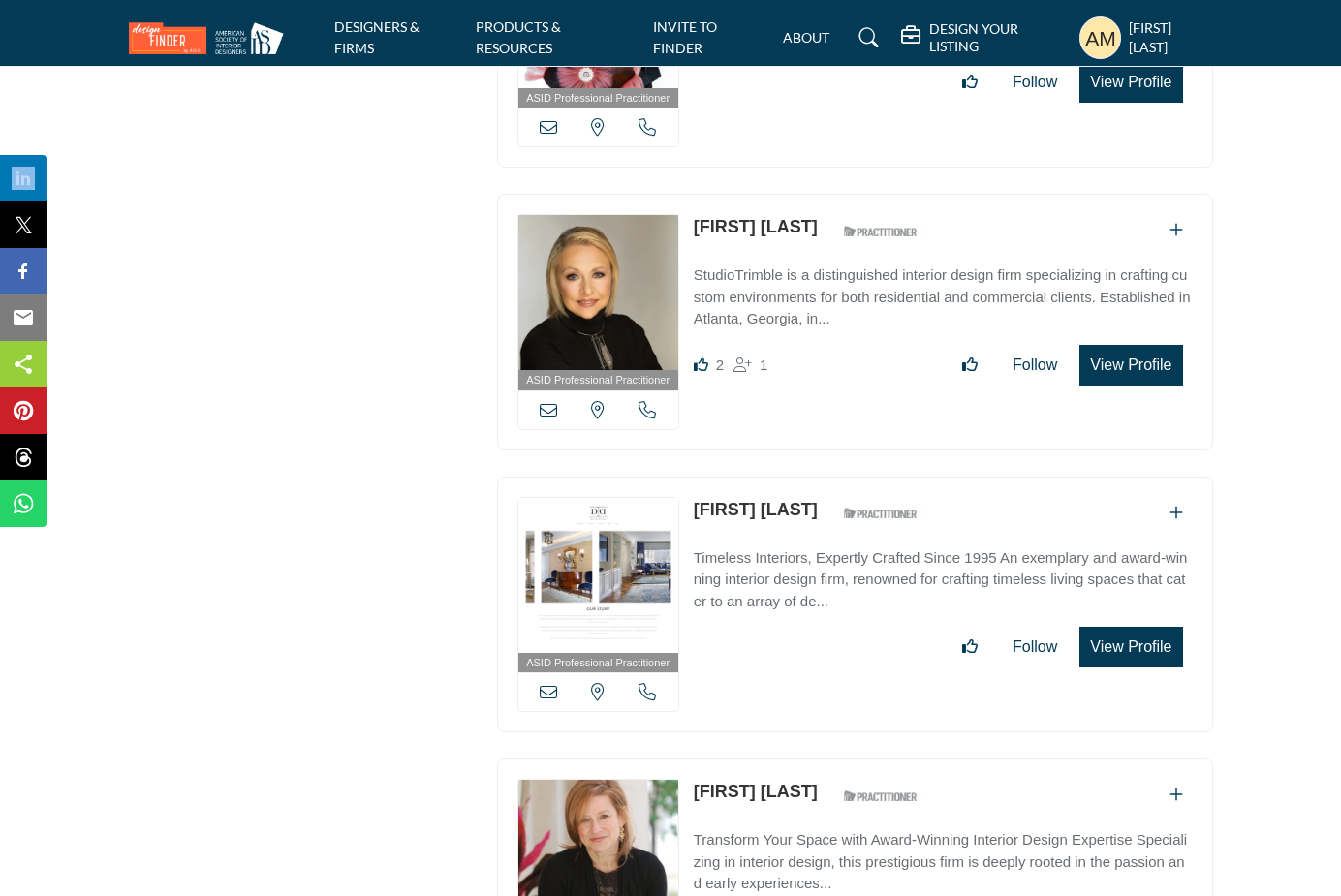 click at bounding box center [1101, 38] 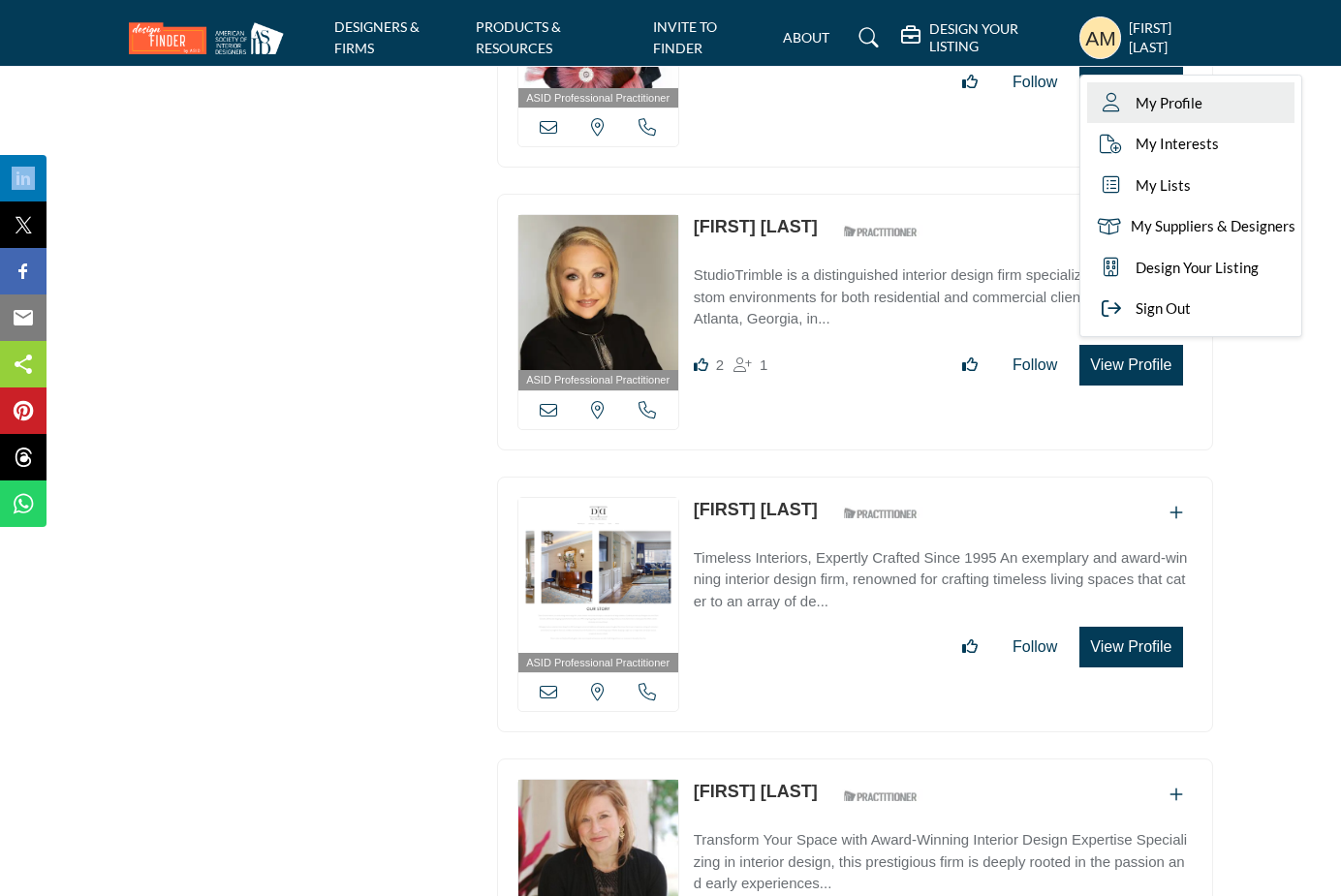 click on "My Profile" at bounding box center (1191, 103) 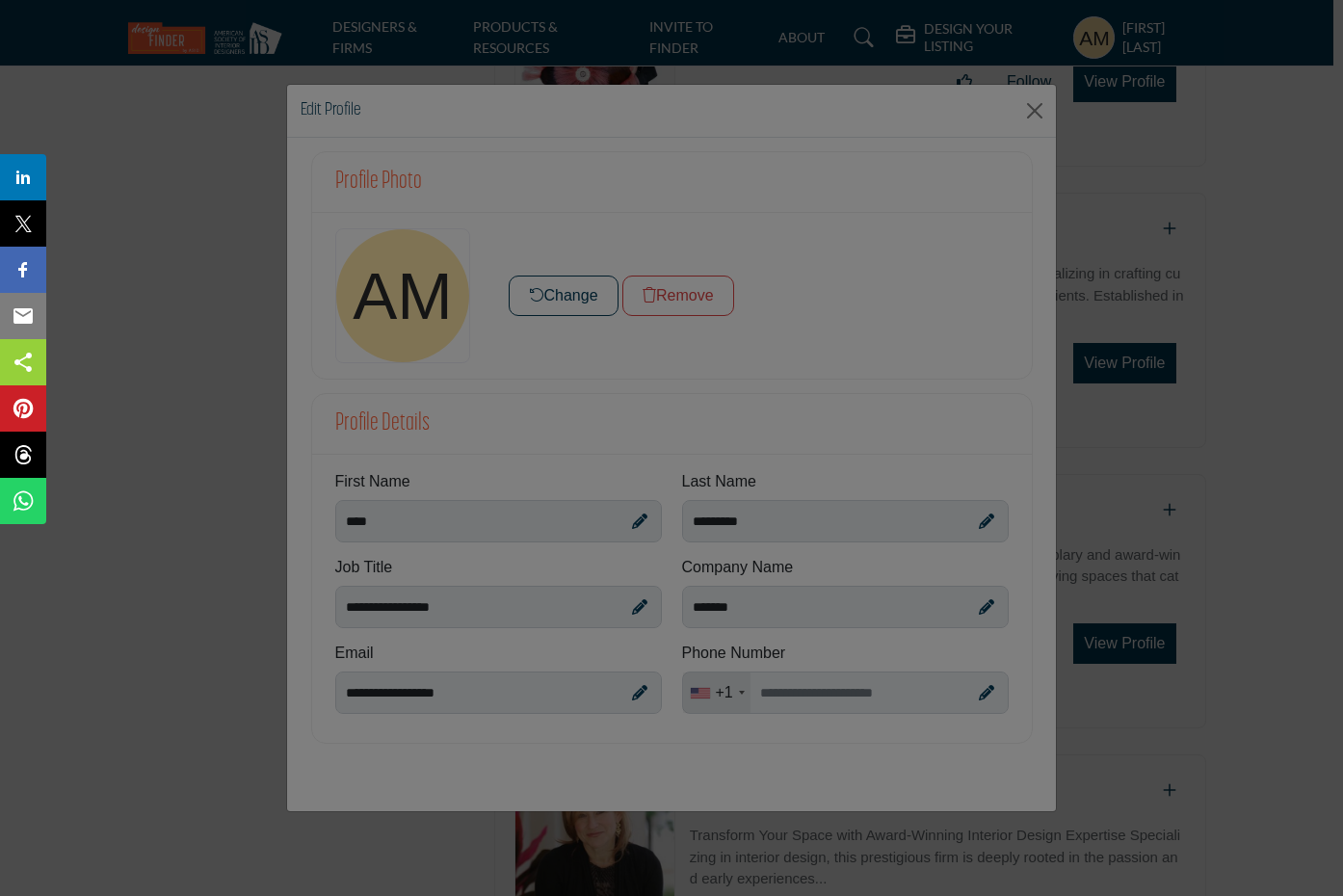 click at bounding box center (672, 448) 